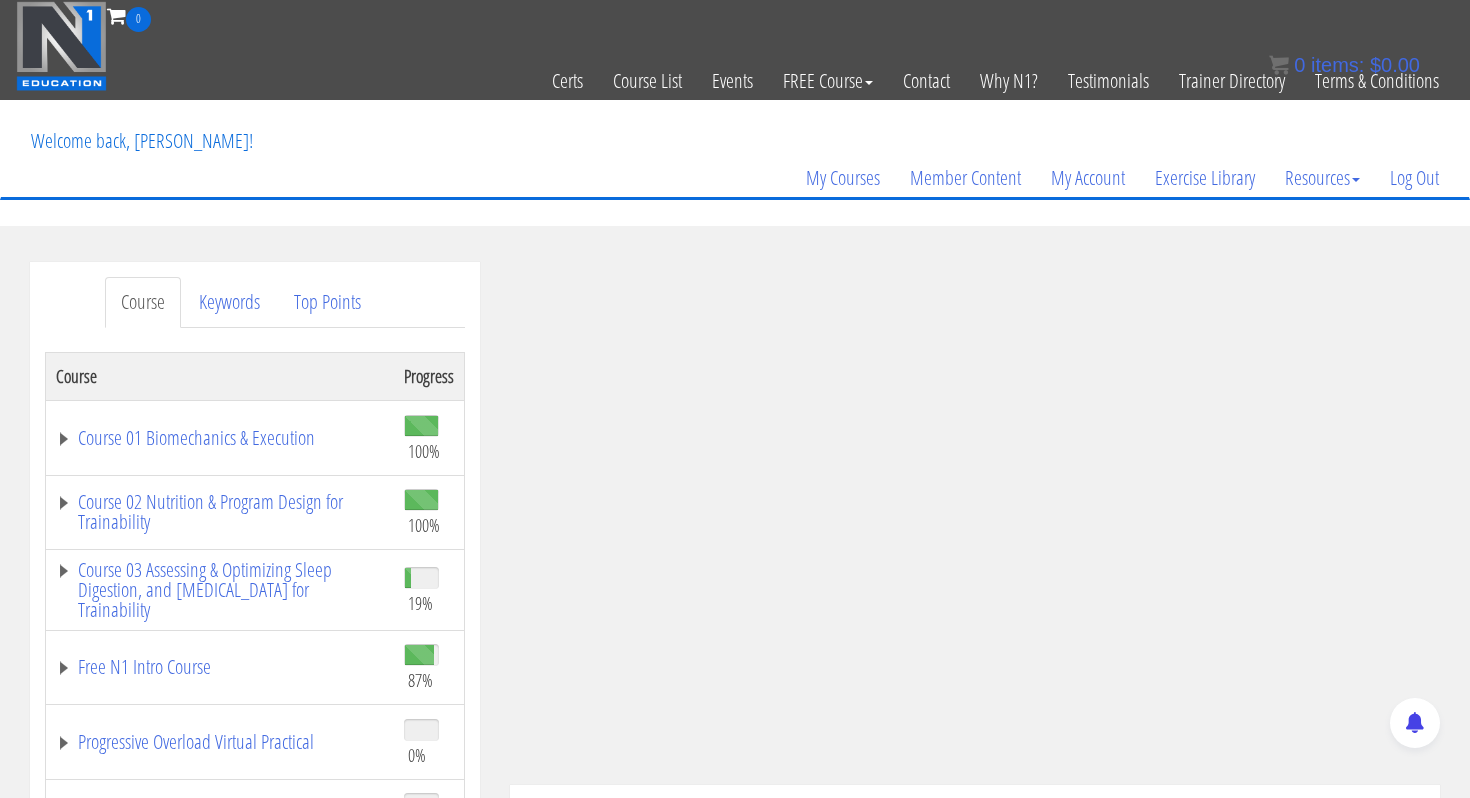 scroll, scrollTop: 0, scrollLeft: 0, axis: both 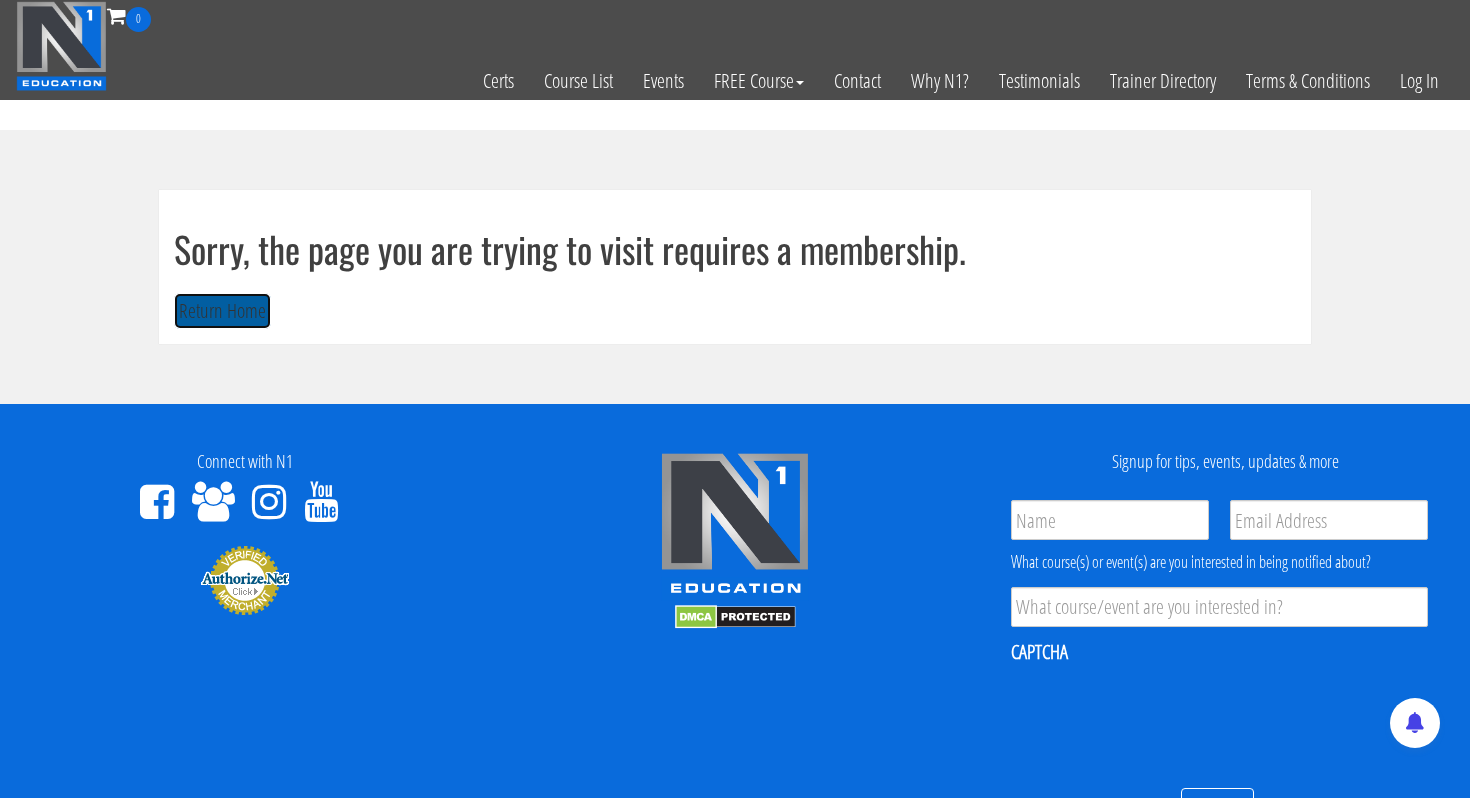 click on "Return Home" at bounding box center (222, 311) 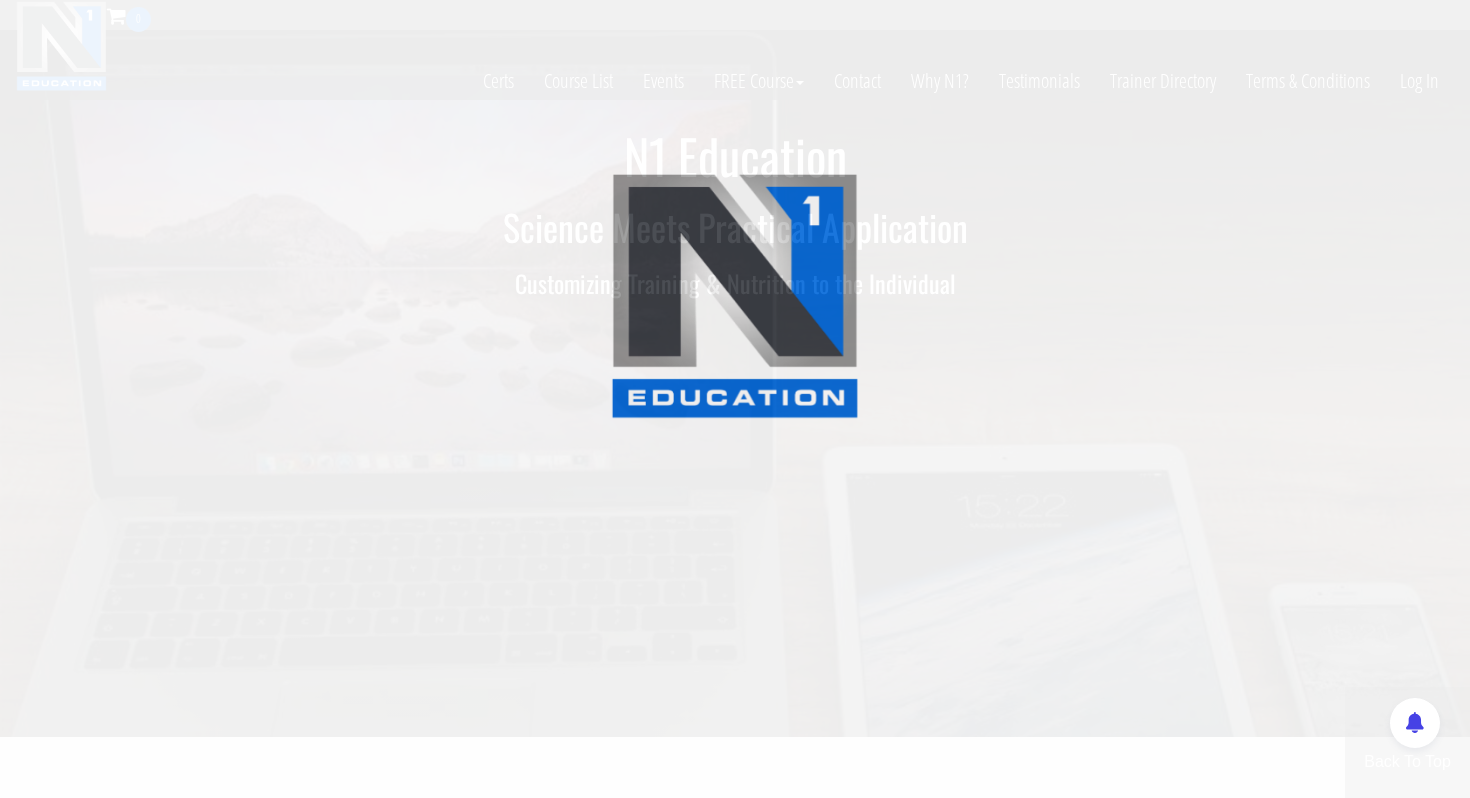 scroll, scrollTop: 0, scrollLeft: 0, axis: both 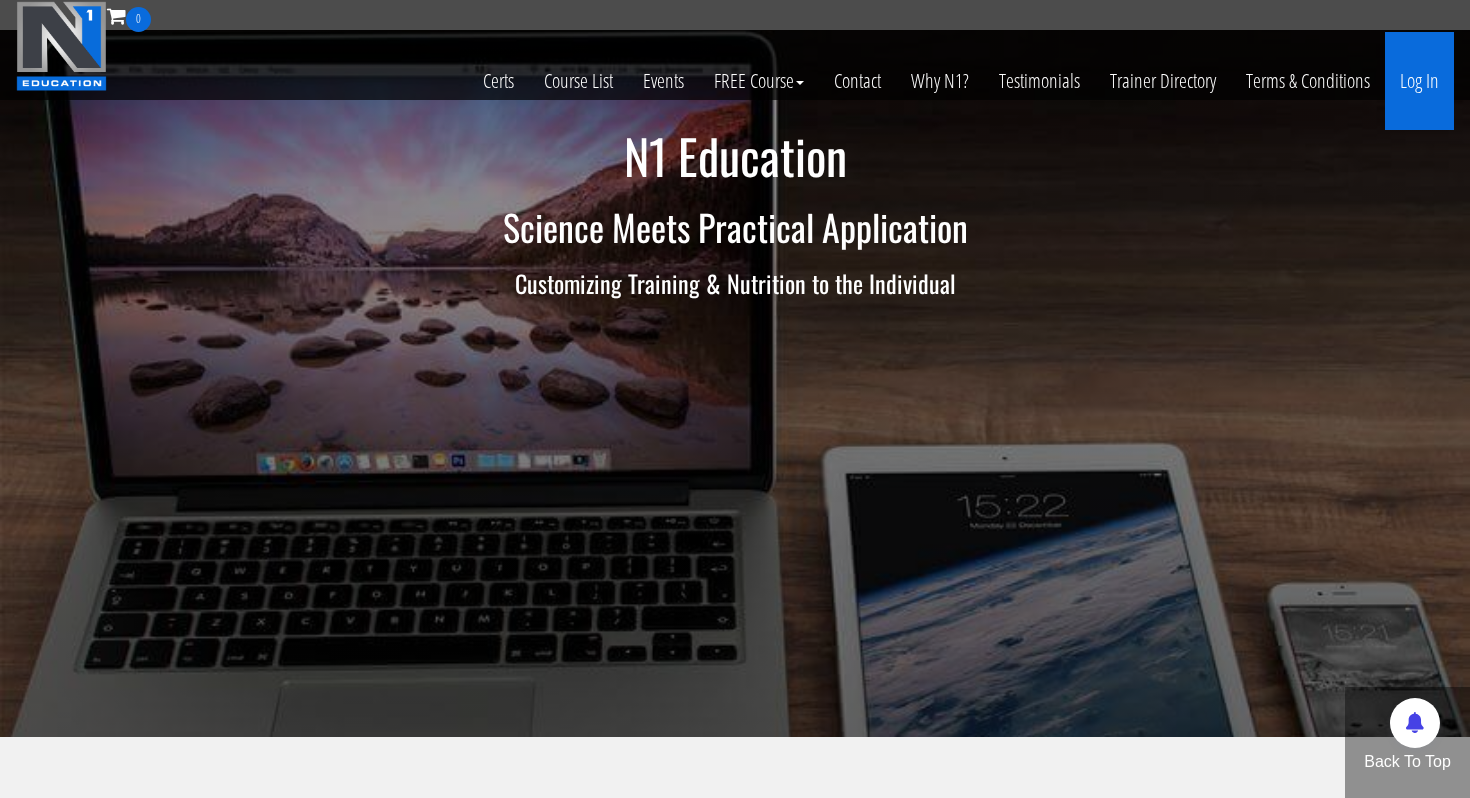click on "Log In" at bounding box center (1419, 81) 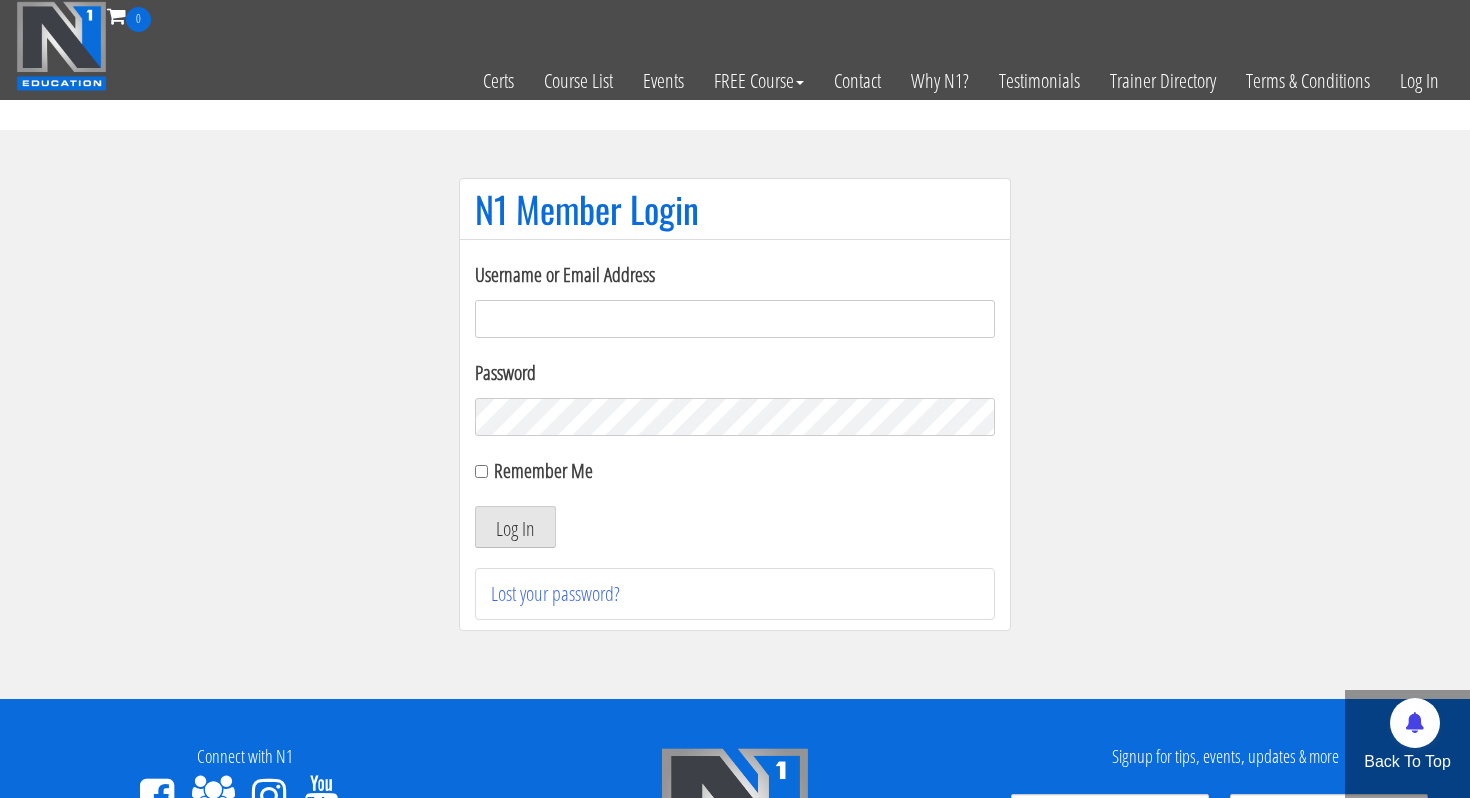 scroll, scrollTop: 0, scrollLeft: 0, axis: both 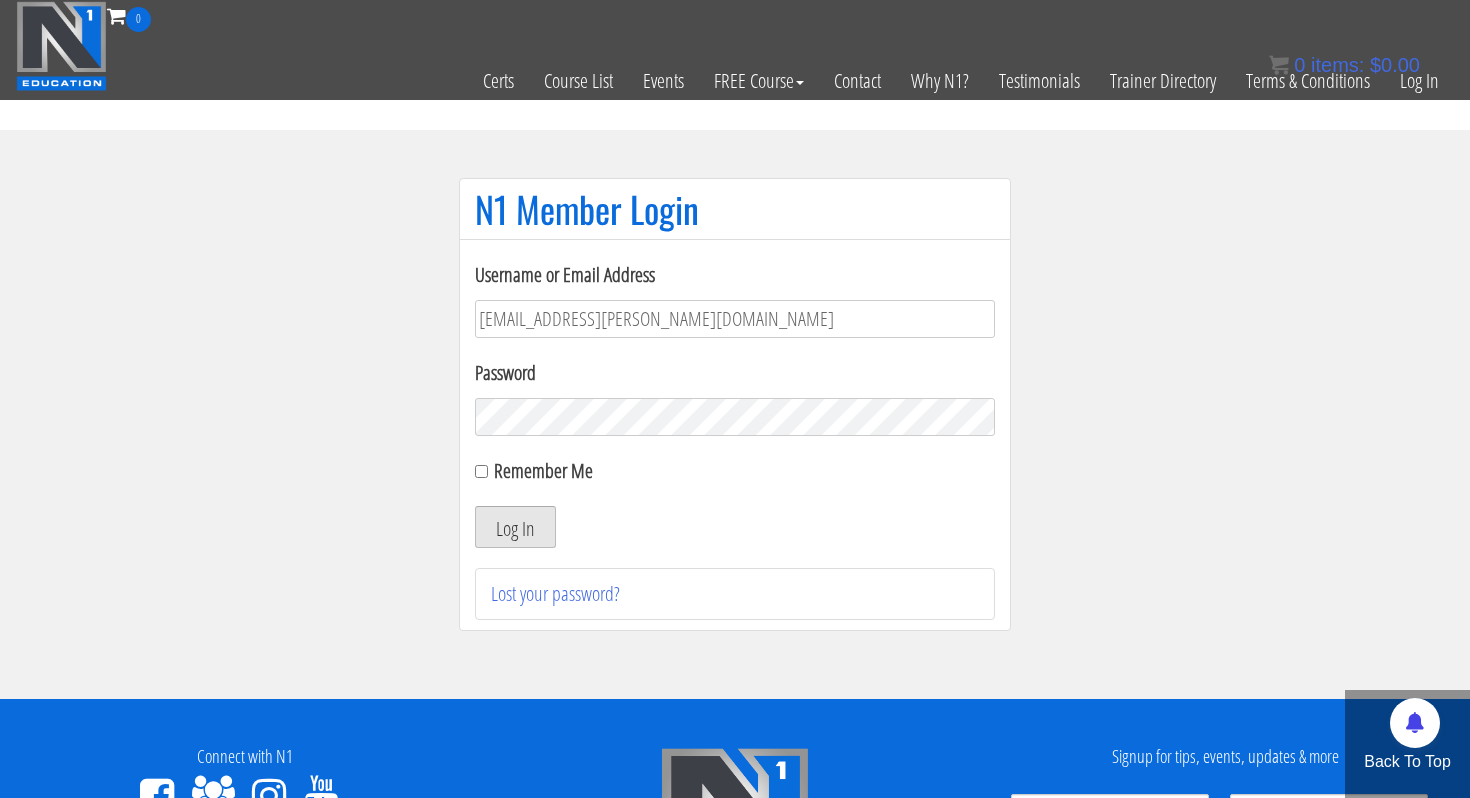 click on "Log In" at bounding box center [515, 527] 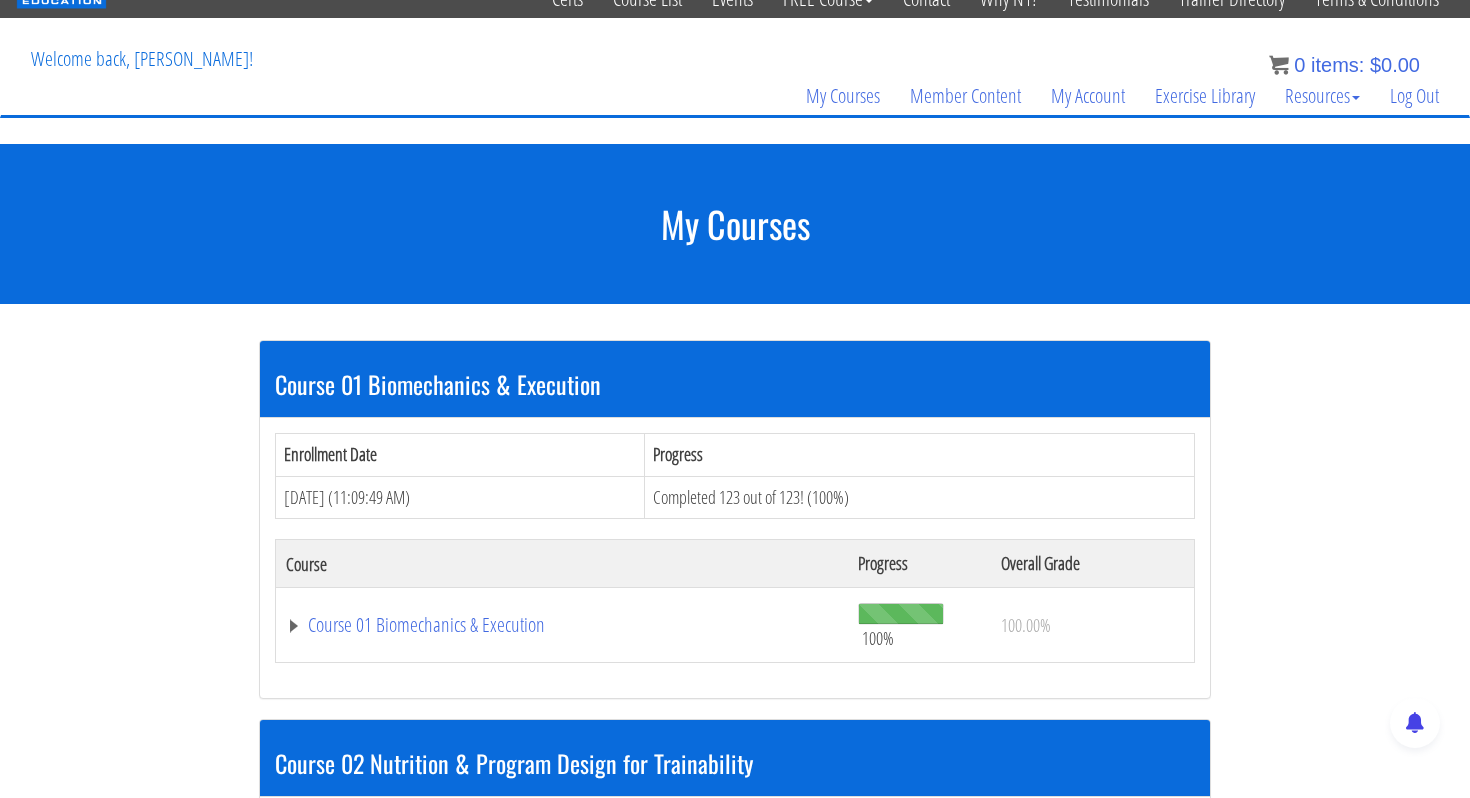 scroll, scrollTop: 298, scrollLeft: 0, axis: vertical 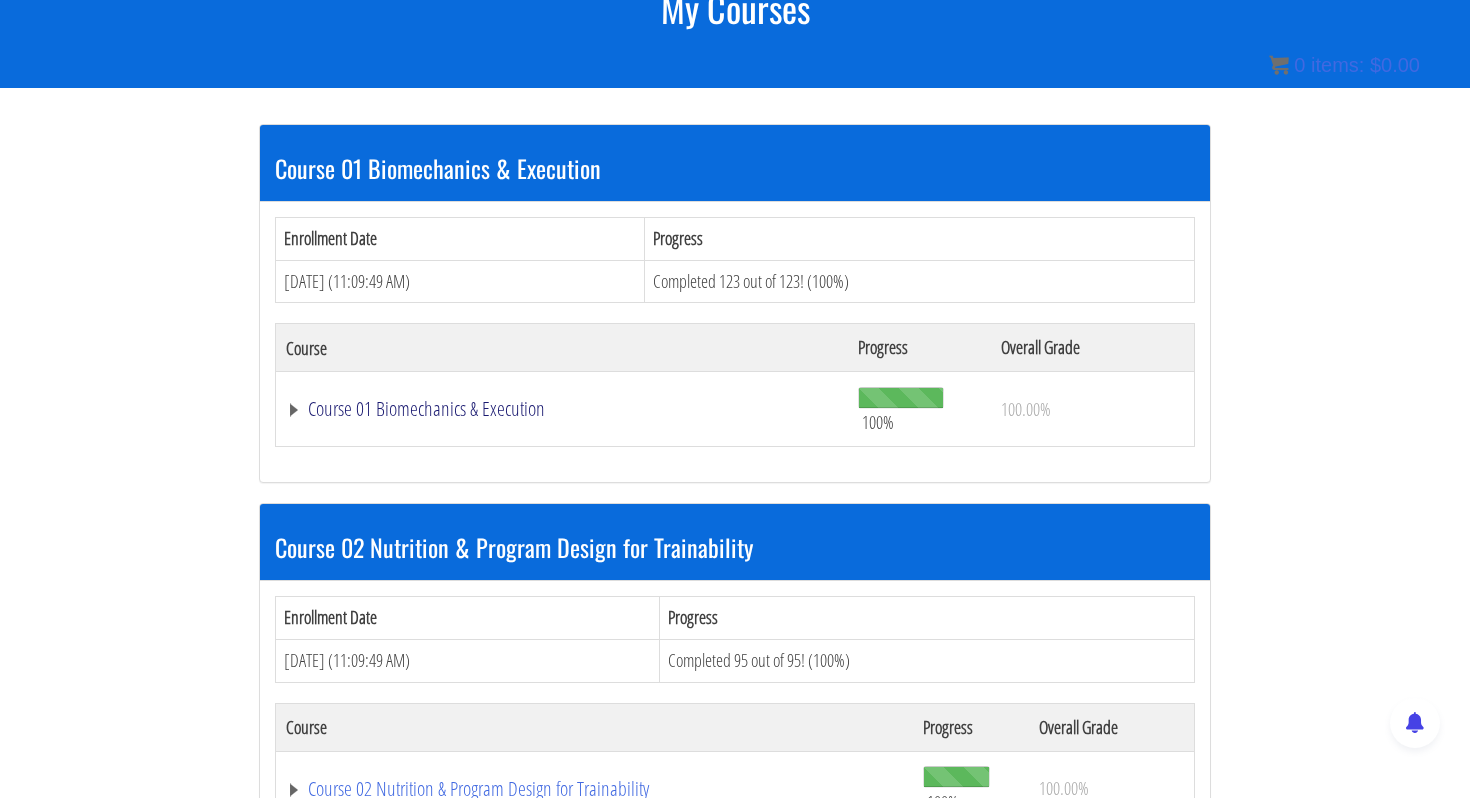 click on "Course 01 Biomechanics & Execution" at bounding box center (562, 409) 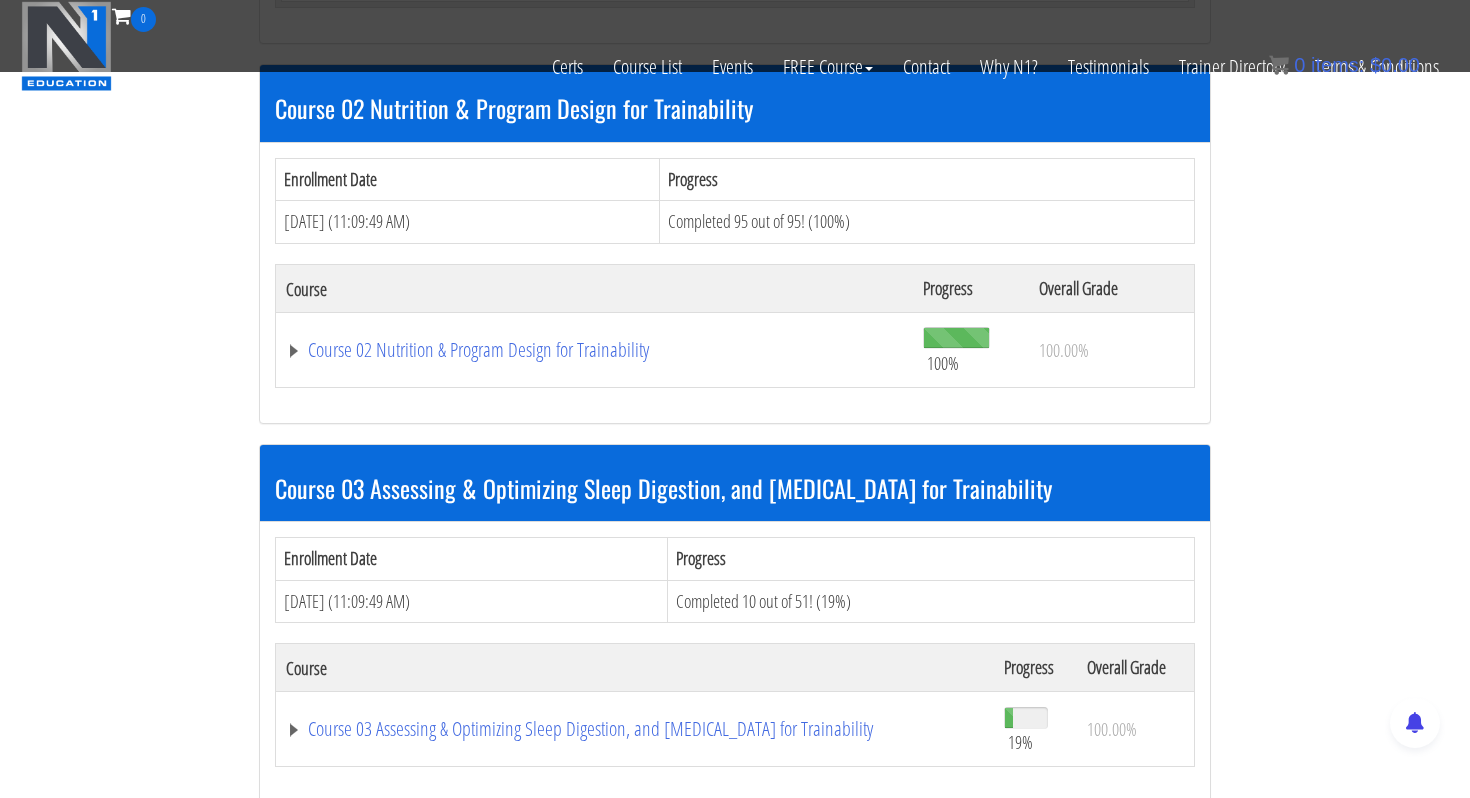scroll, scrollTop: 6414, scrollLeft: 0, axis: vertical 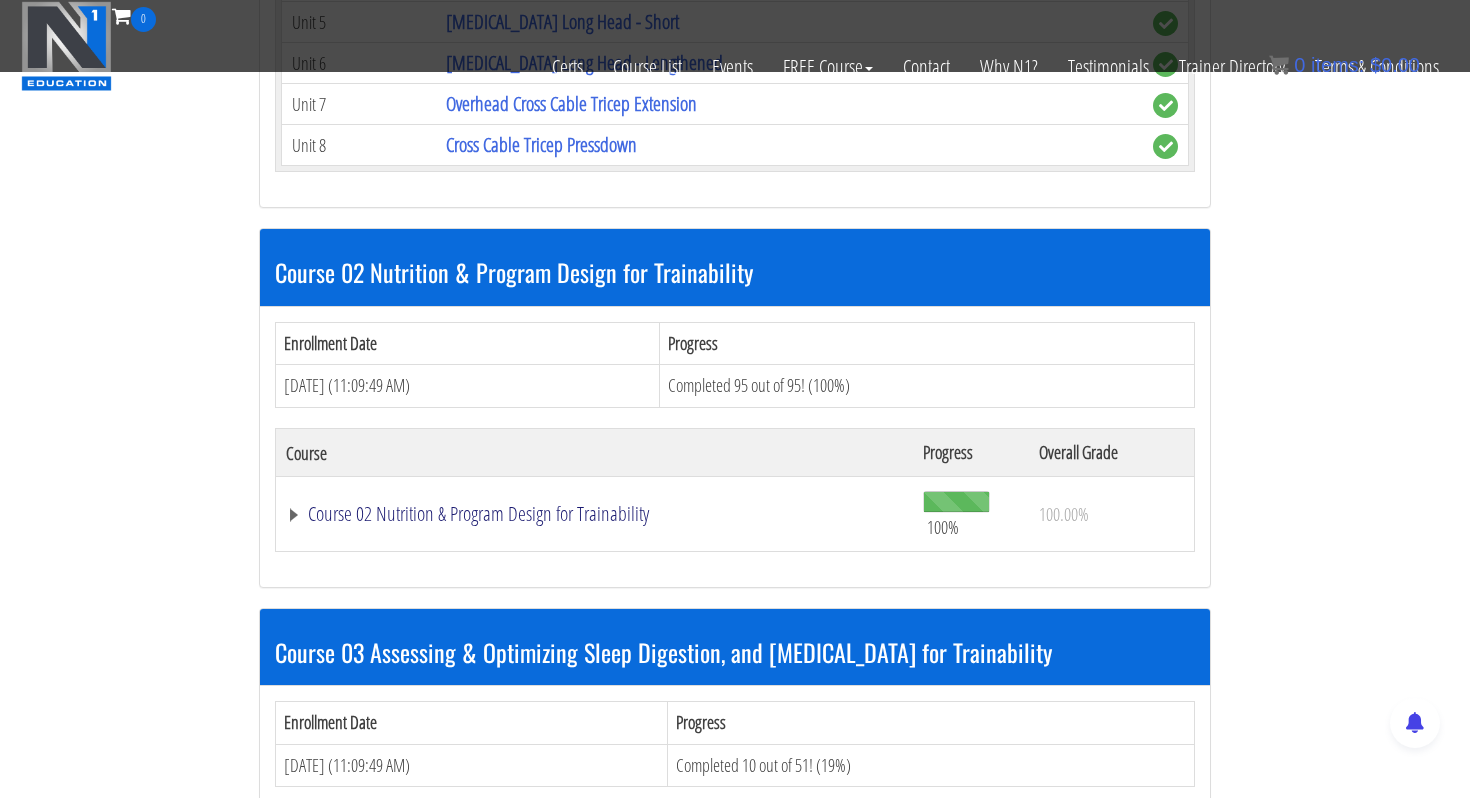 click on "Course 02 Nutrition & Program Design for Trainability" at bounding box center [562, -5833] 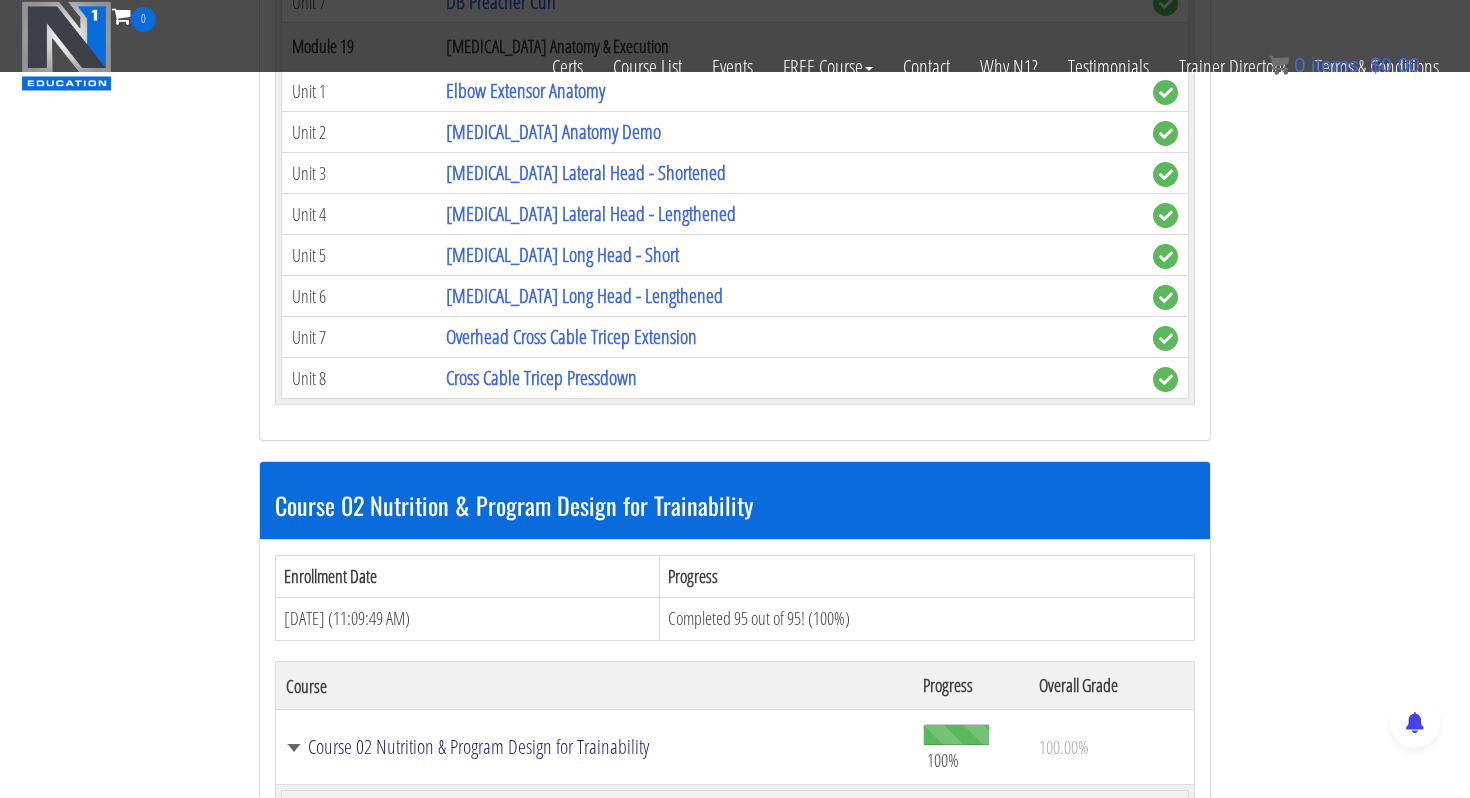 scroll, scrollTop: 6370, scrollLeft: 0, axis: vertical 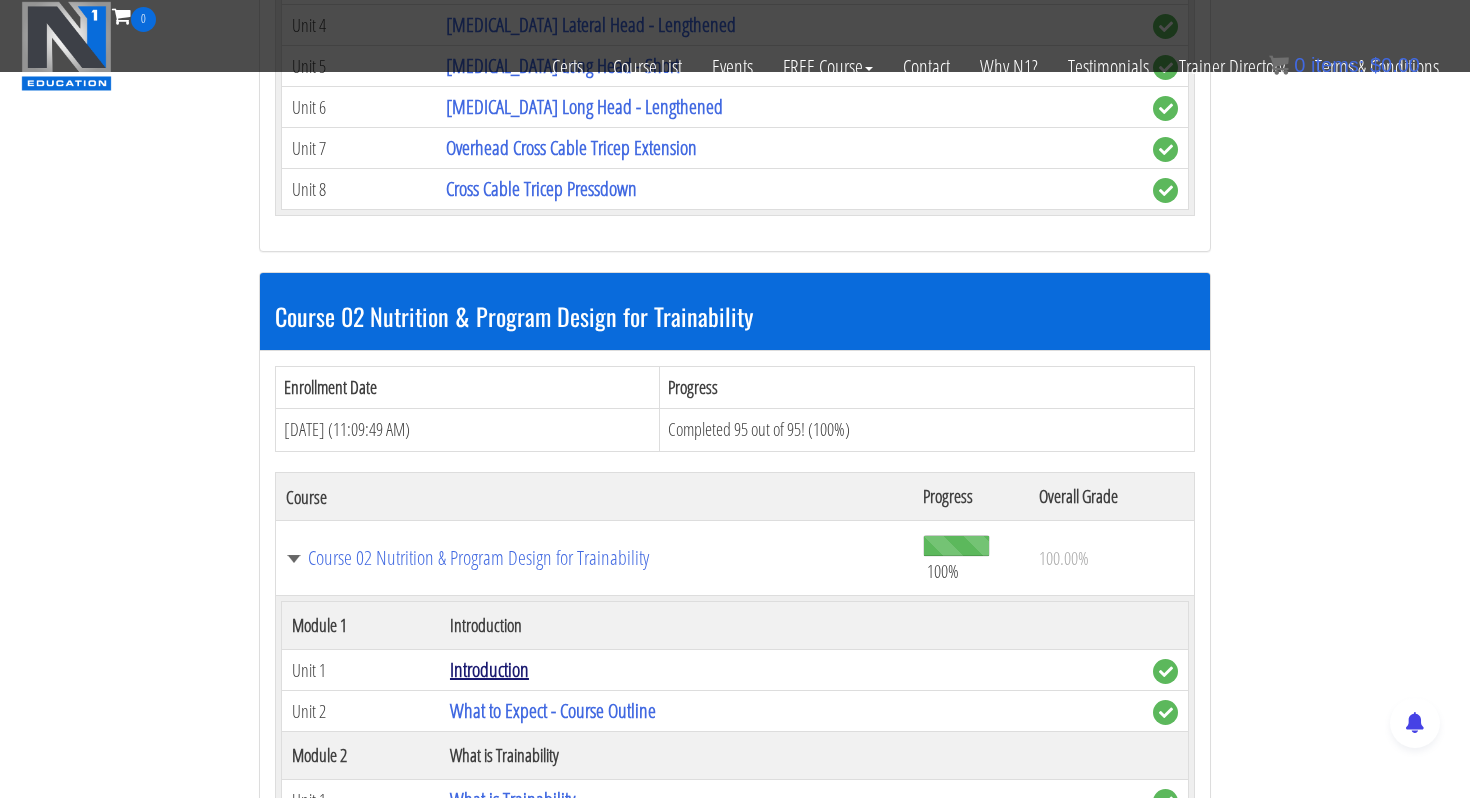 click on "Introduction" at bounding box center [489, 669] 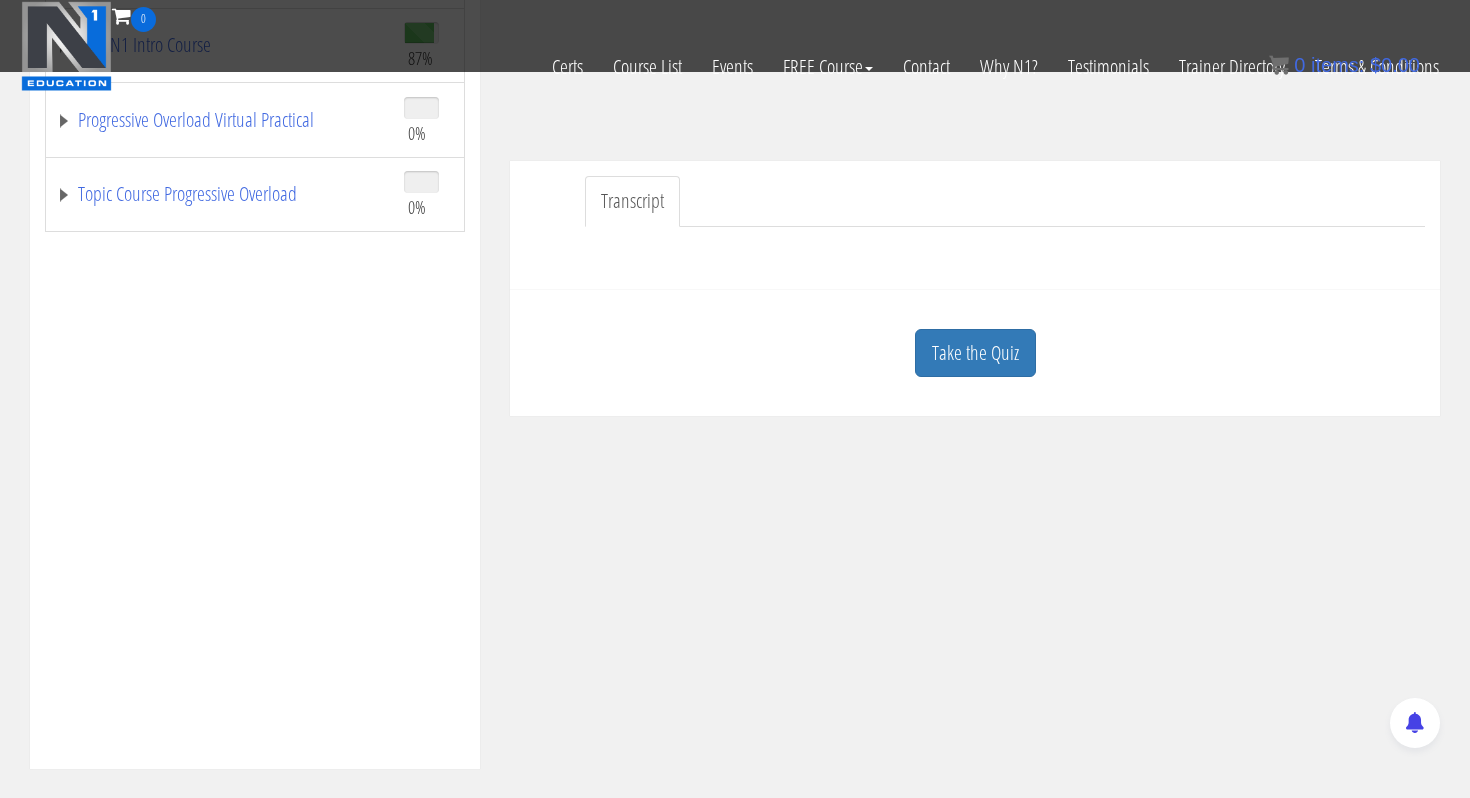 scroll, scrollTop: 504, scrollLeft: 0, axis: vertical 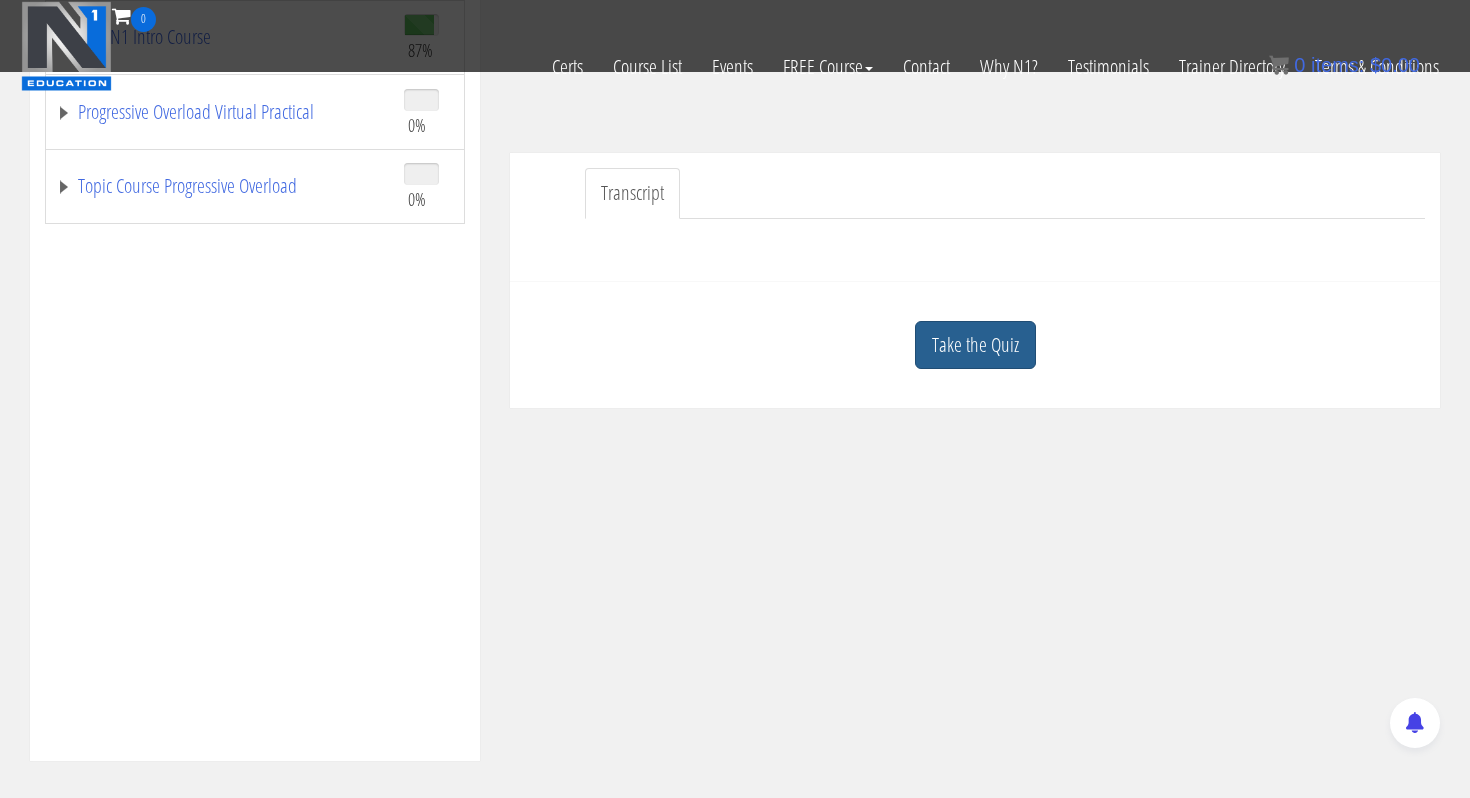 click on "Take the Quiz" at bounding box center (975, 345) 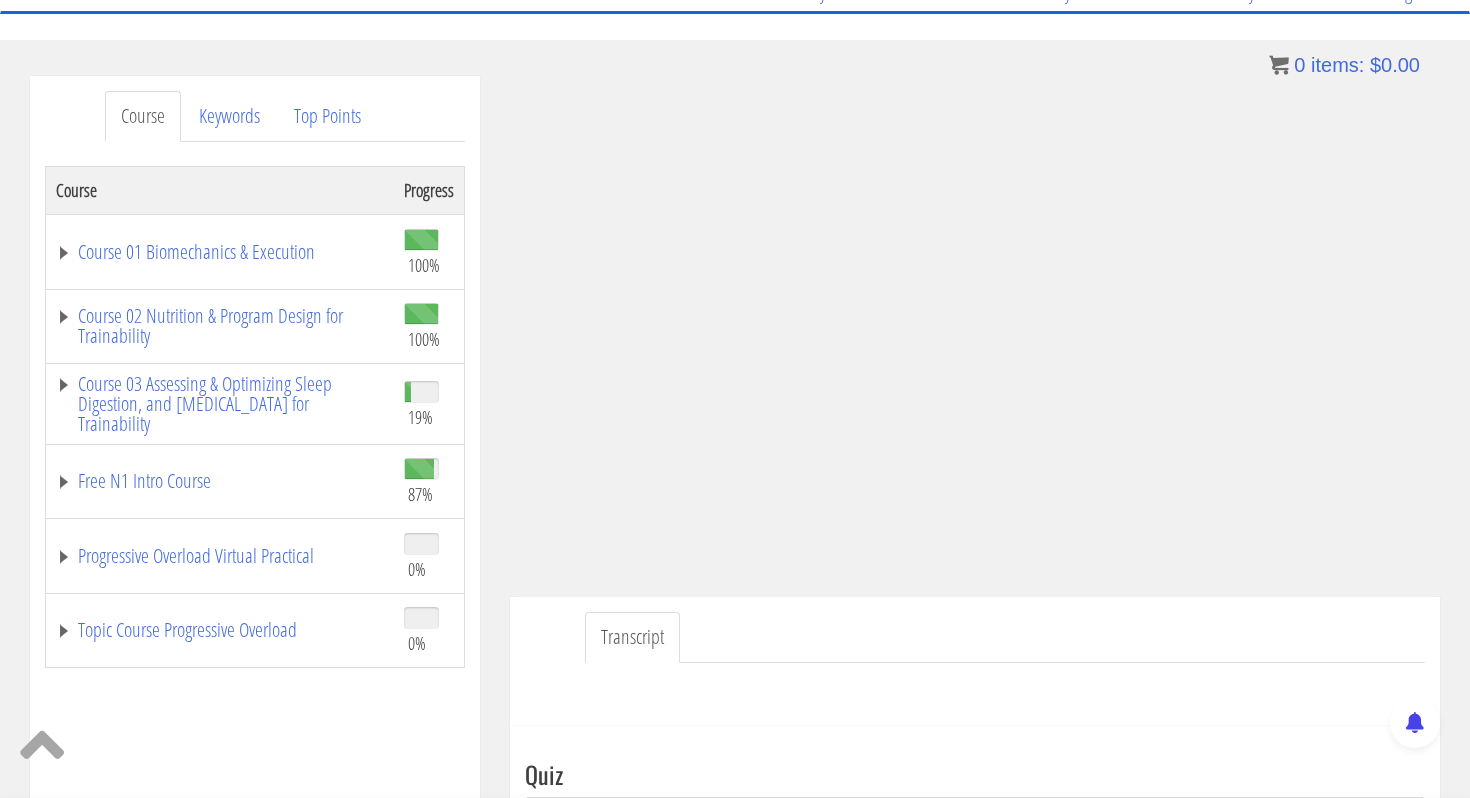 scroll, scrollTop: 158, scrollLeft: 0, axis: vertical 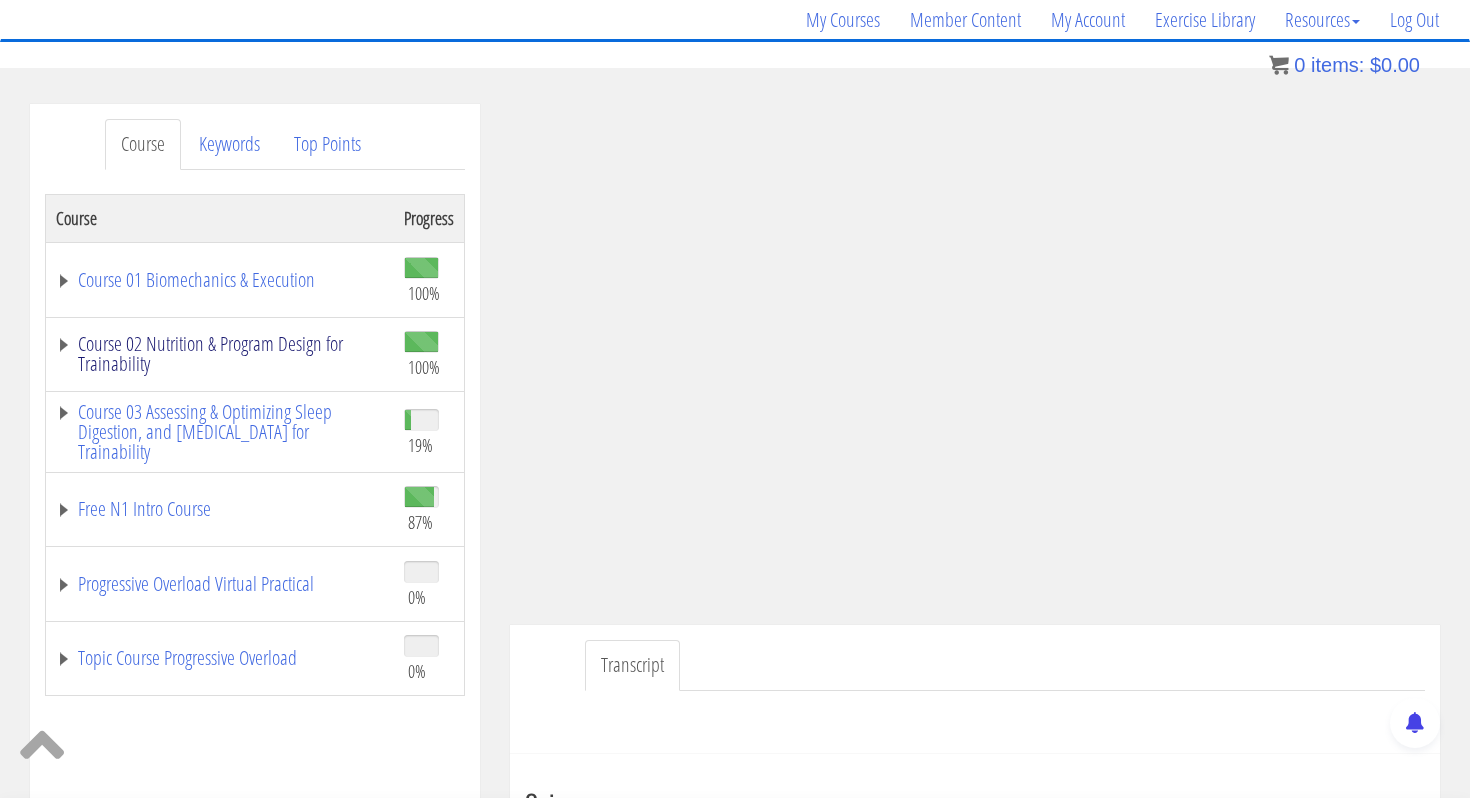 click on "Course 02 Nutrition & Program Design for Trainability" at bounding box center (220, 354) 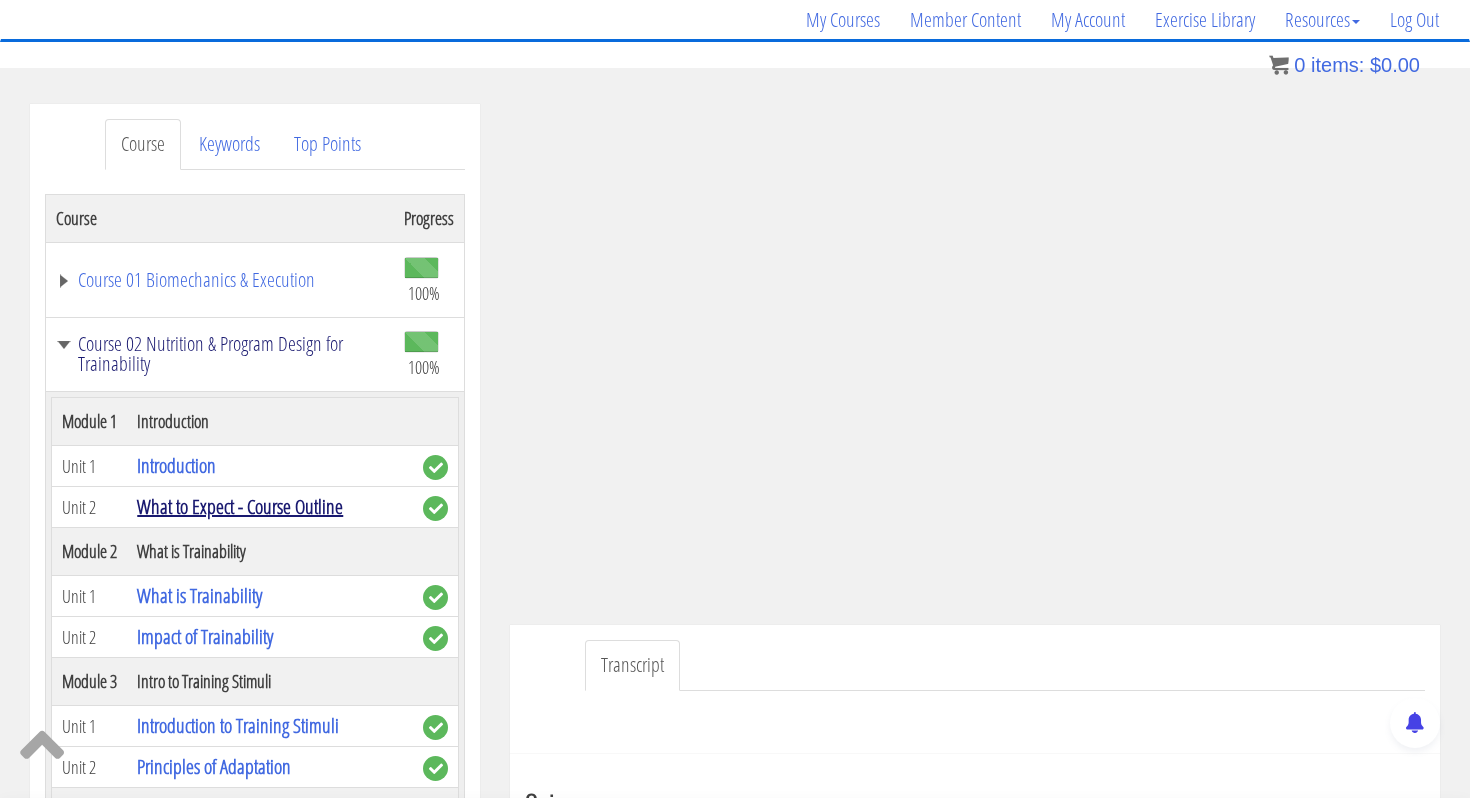 scroll, scrollTop: 32, scrollLeft: 0, axis: vertical 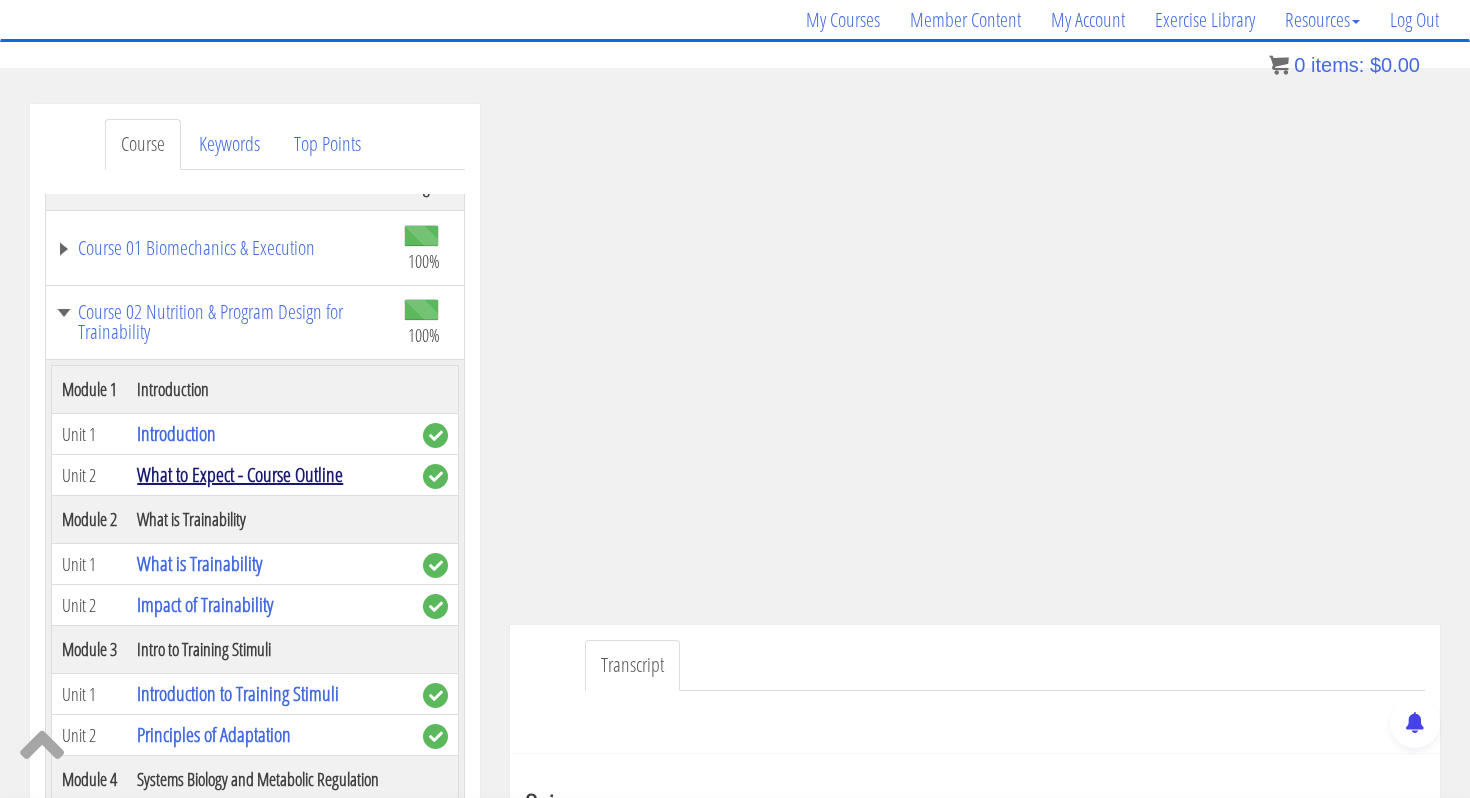 click on "What to Expect - Course Outline" at bounding box center [240, 474] 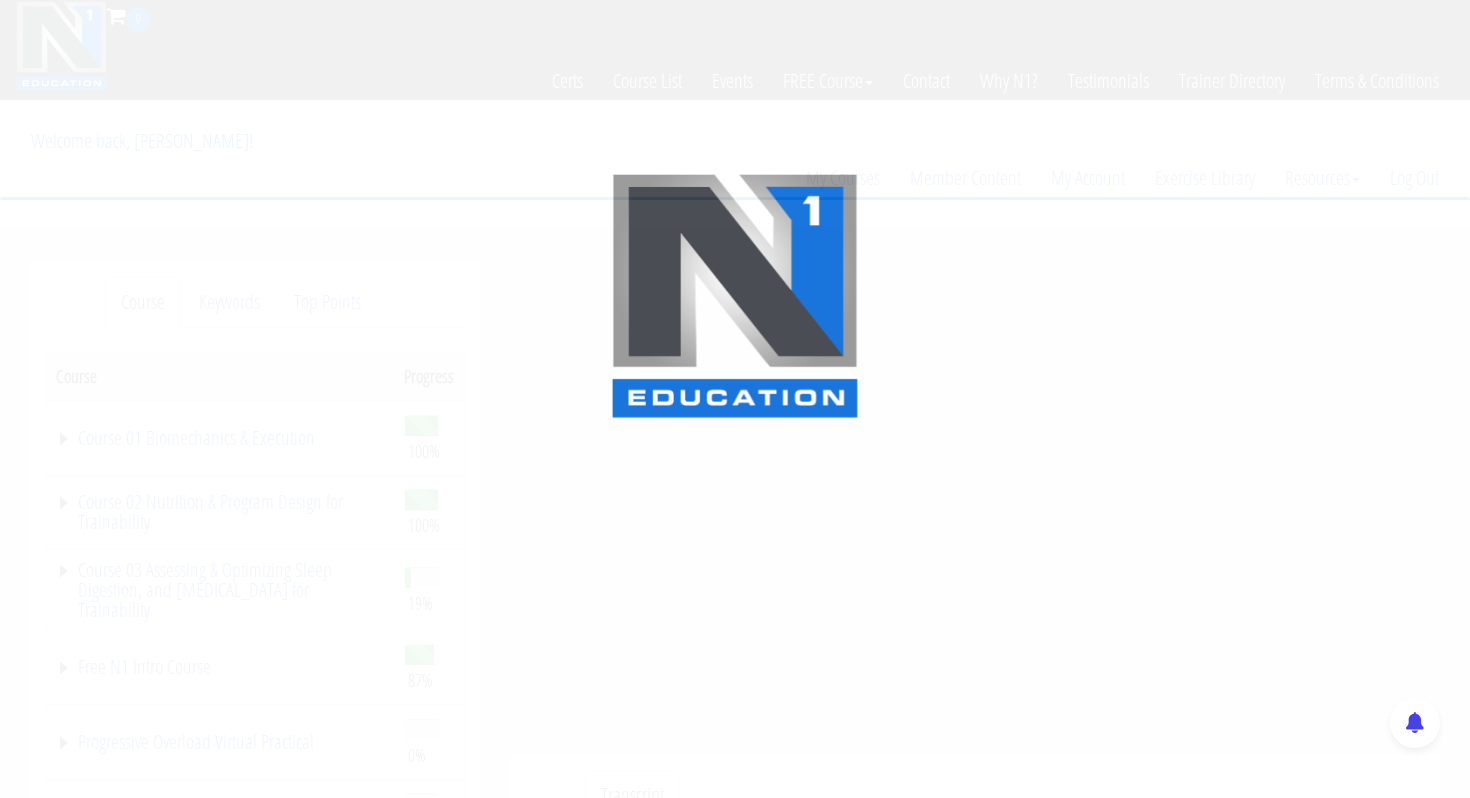 scroll, scrollTop: 0, scrollLeft: 0, axis: both 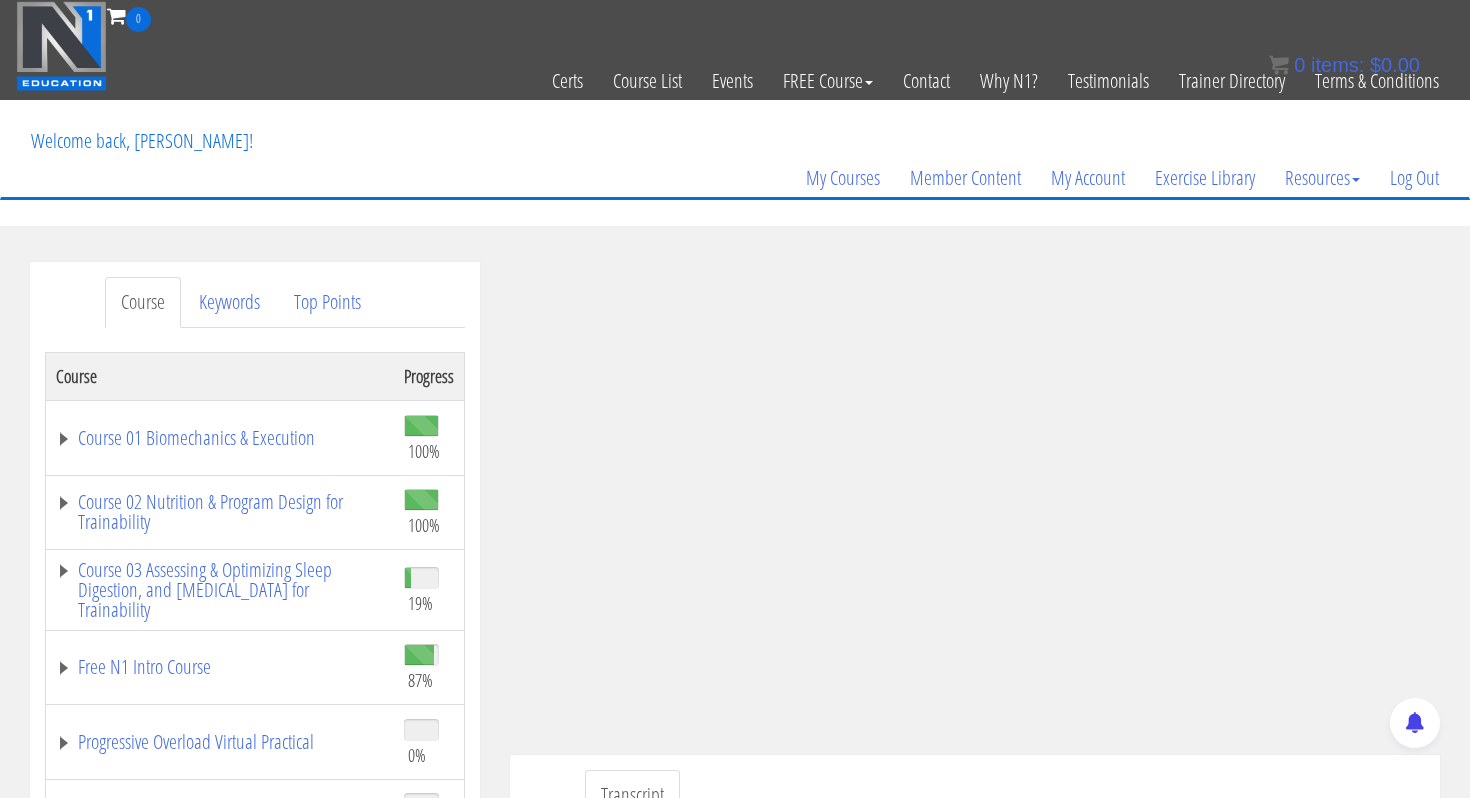 click on "Course 02 Nutrition & Program Design for Trainability" at bounding box center (220, 512) 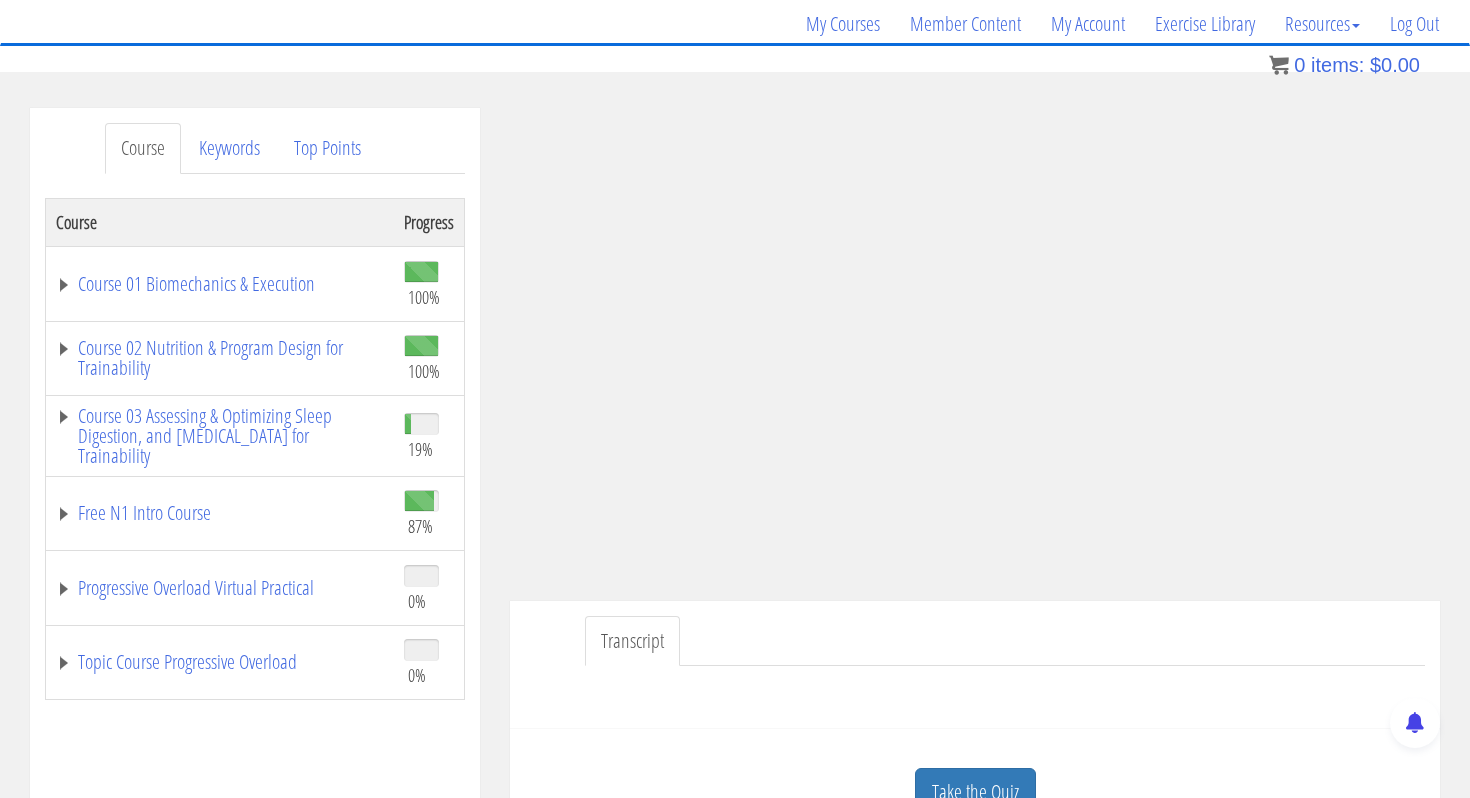 scroll, scrollTop: 158, scrollLeft: 0, axis: vertical 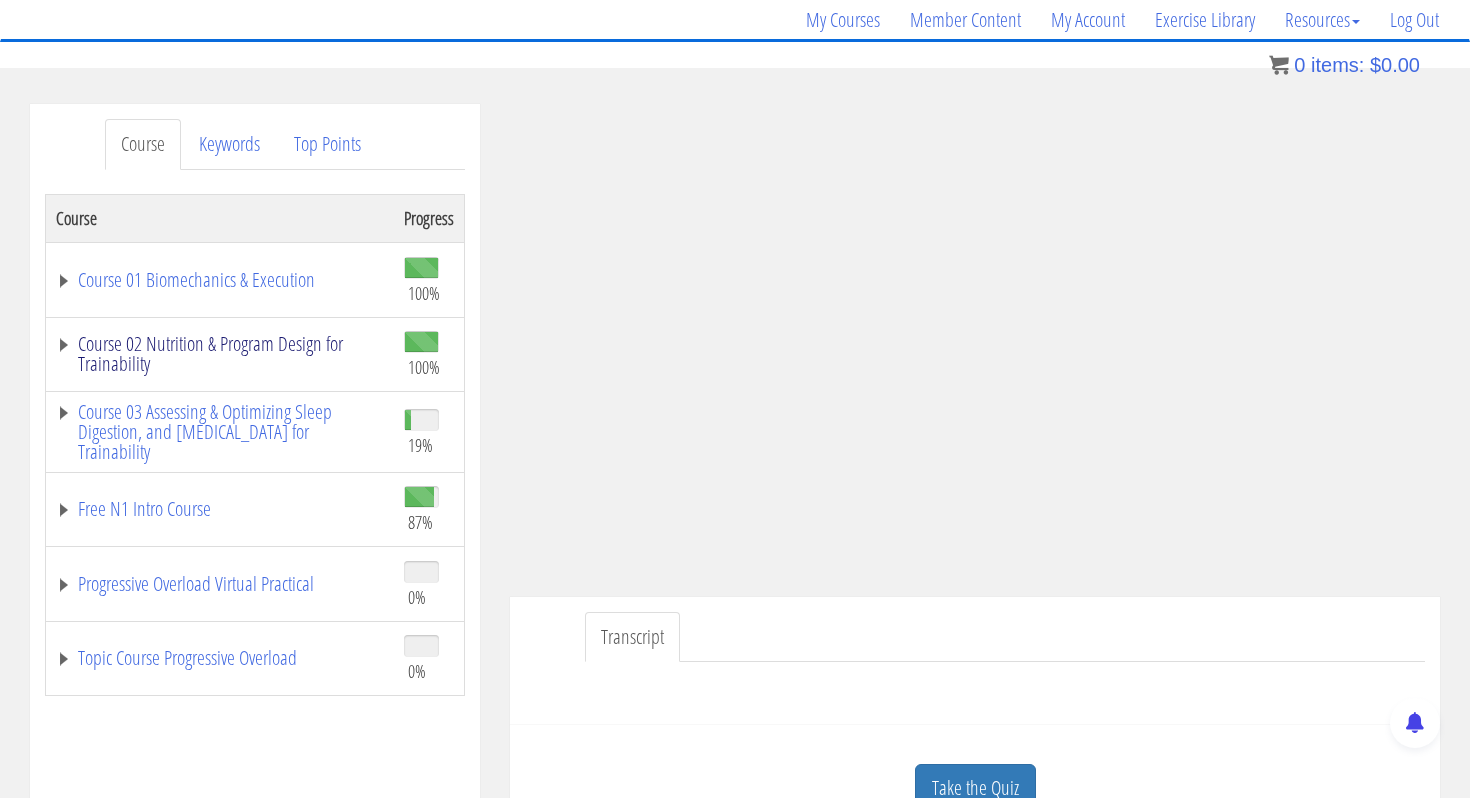 click on "Course 02 Nutrition & Program Design for Trainability" at bounding box center (220, 354) 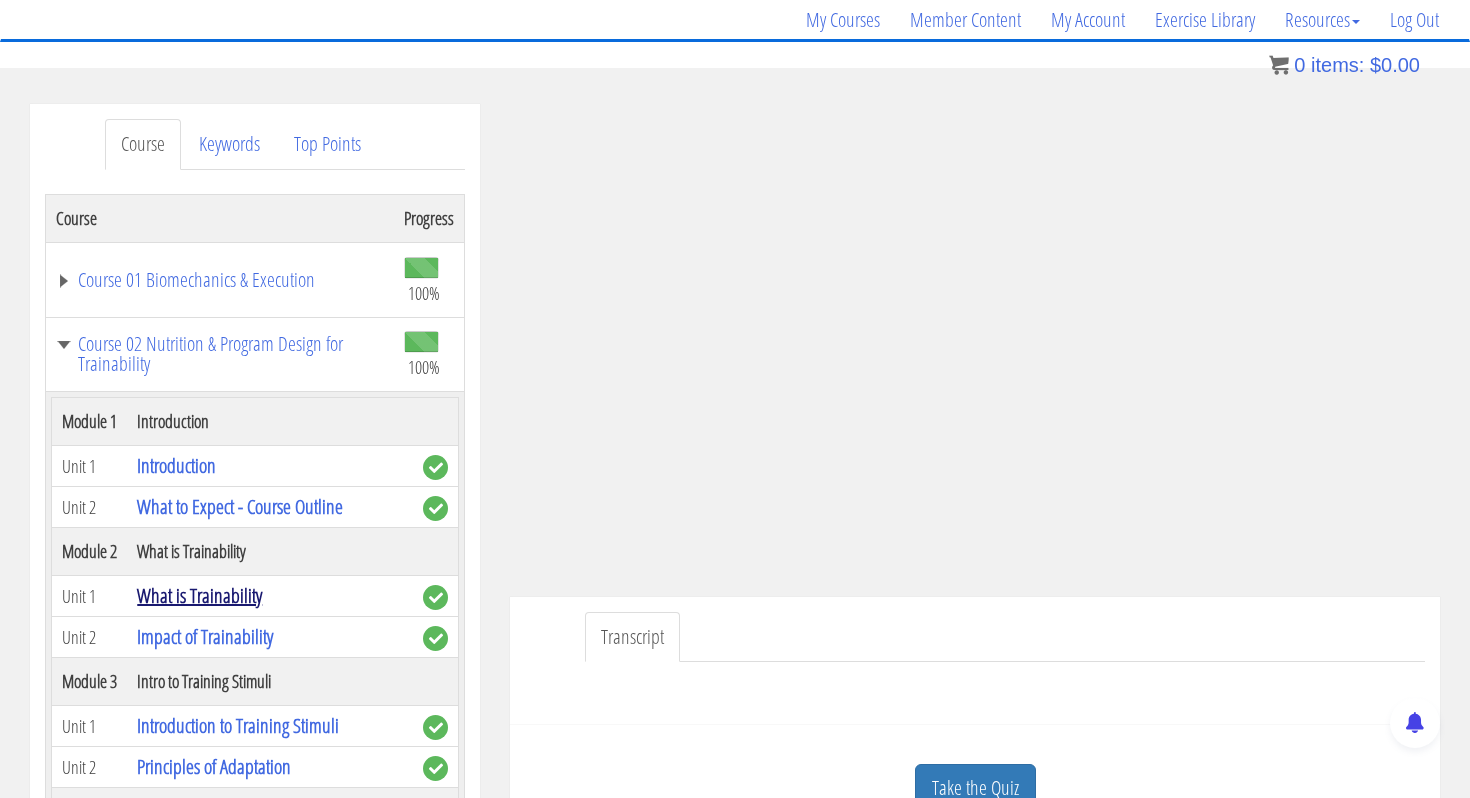 click on "What is Trainability" at bounding box center (199, 595) 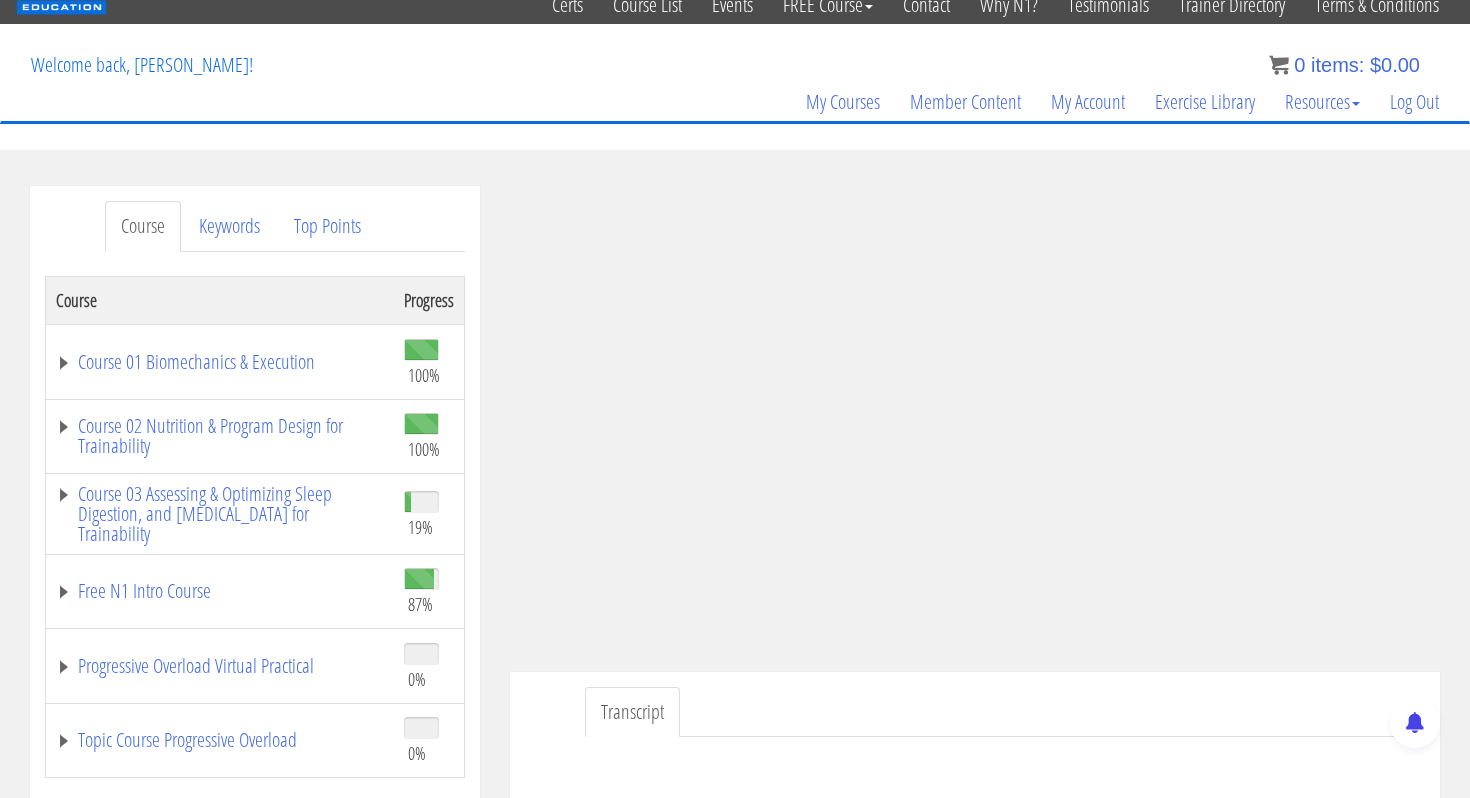 scroll, scrollTop: 80, scrollLeft: 0, axis: vertical 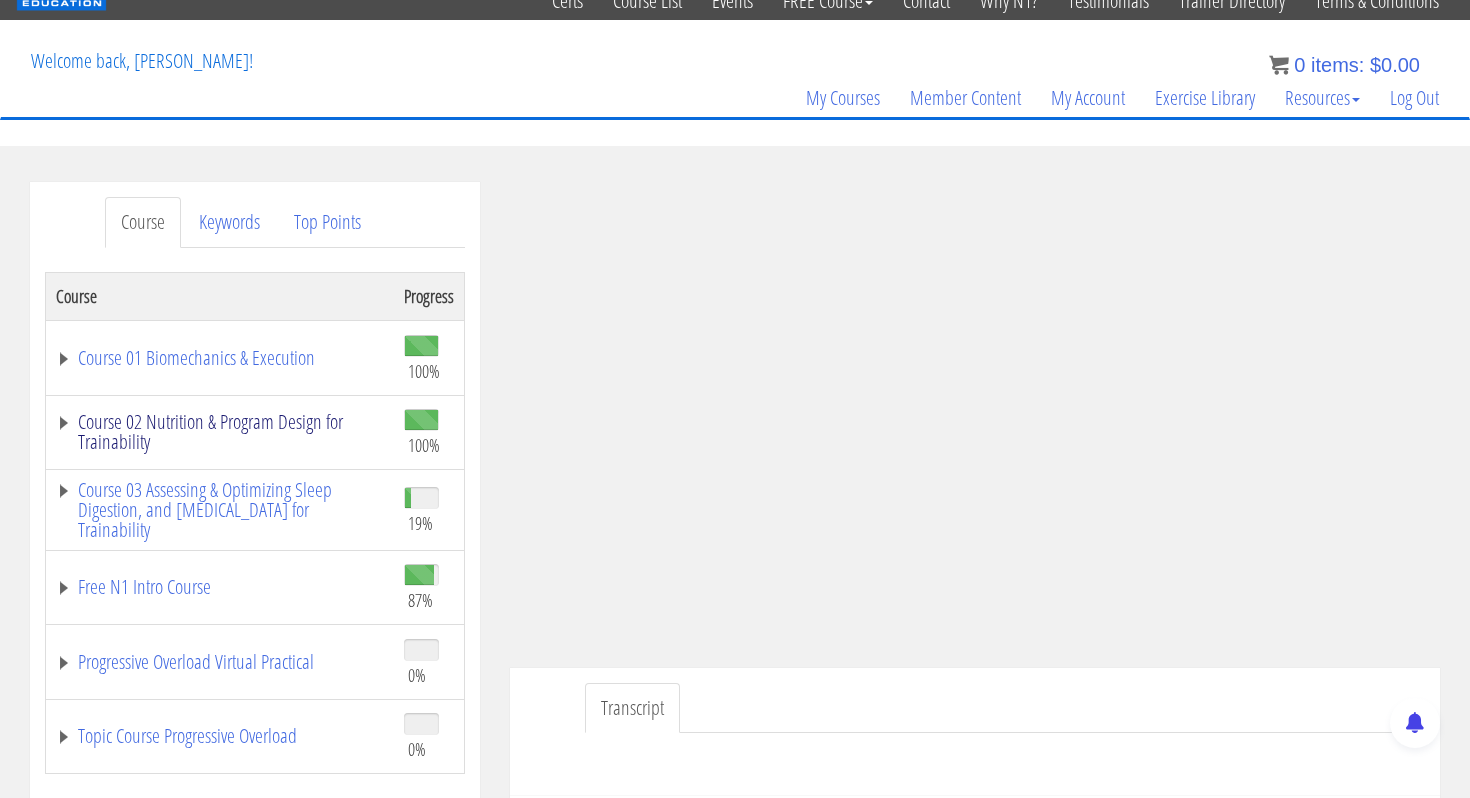 click on "Course 02 Nutrition & Program Design for Trainability" at bounding box center (220, 432) 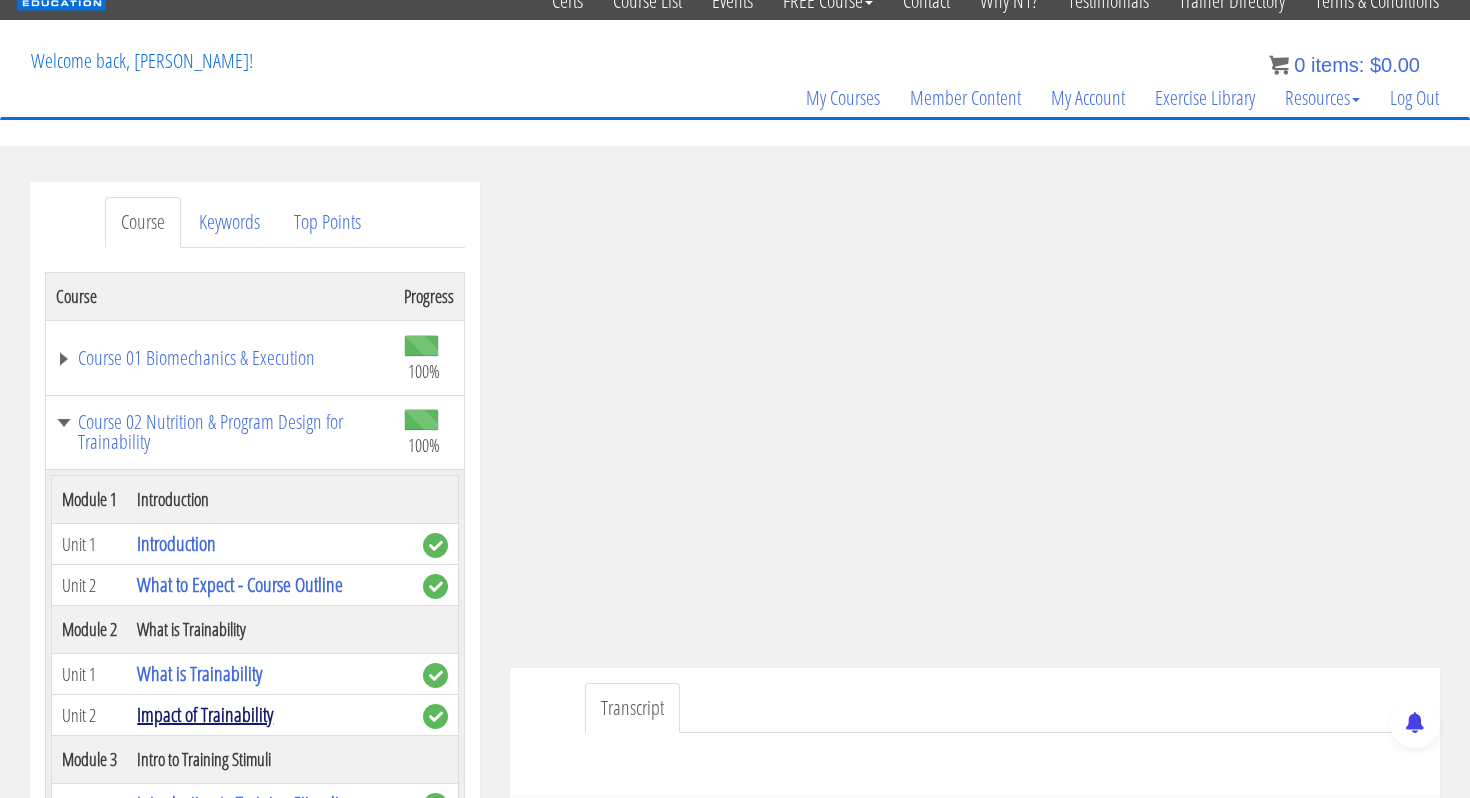 click on "Impact of Trainability" at bounding box center (205, 714) 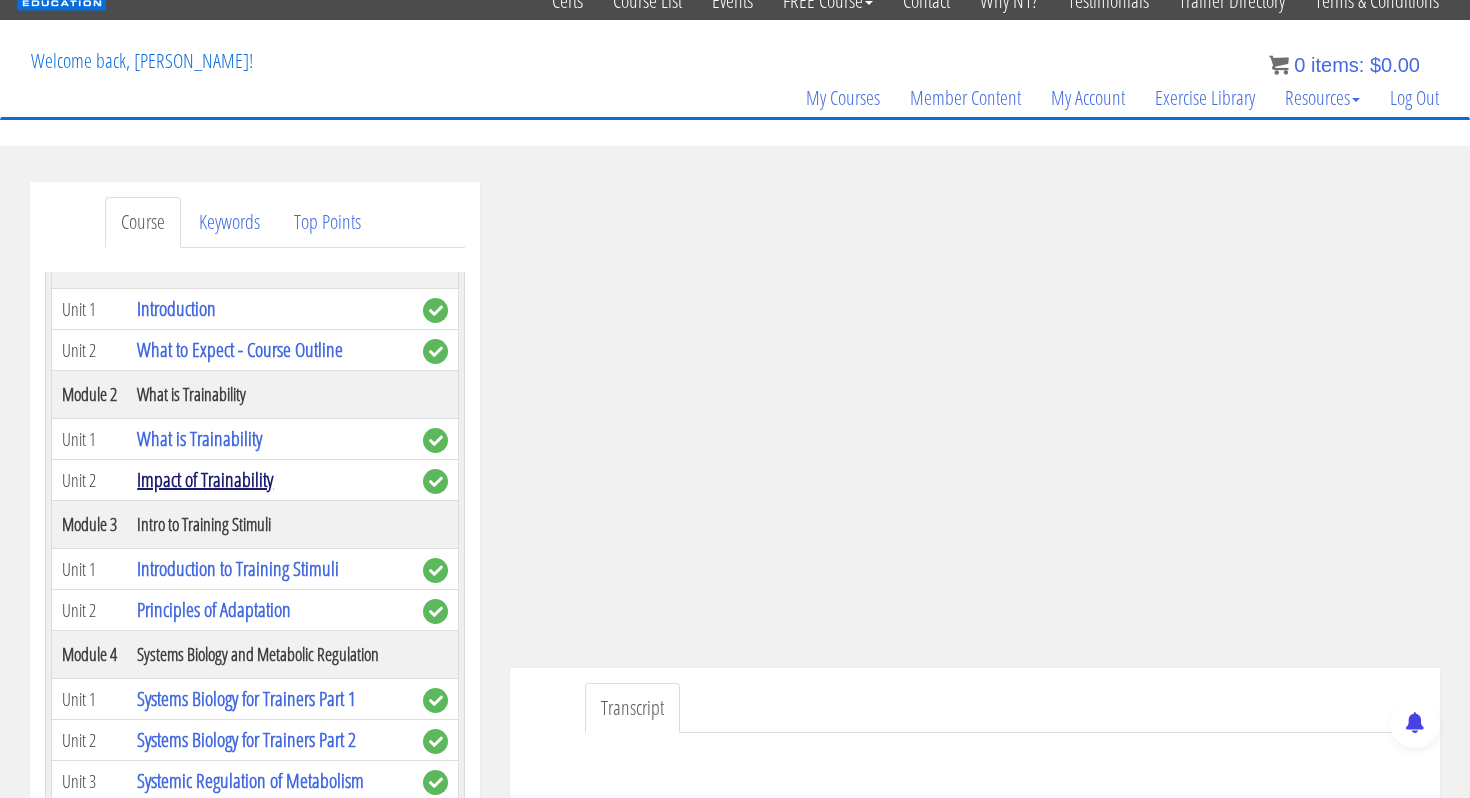 scroll, scrollTop: 250, scrollLeft: 0, axis: vertical 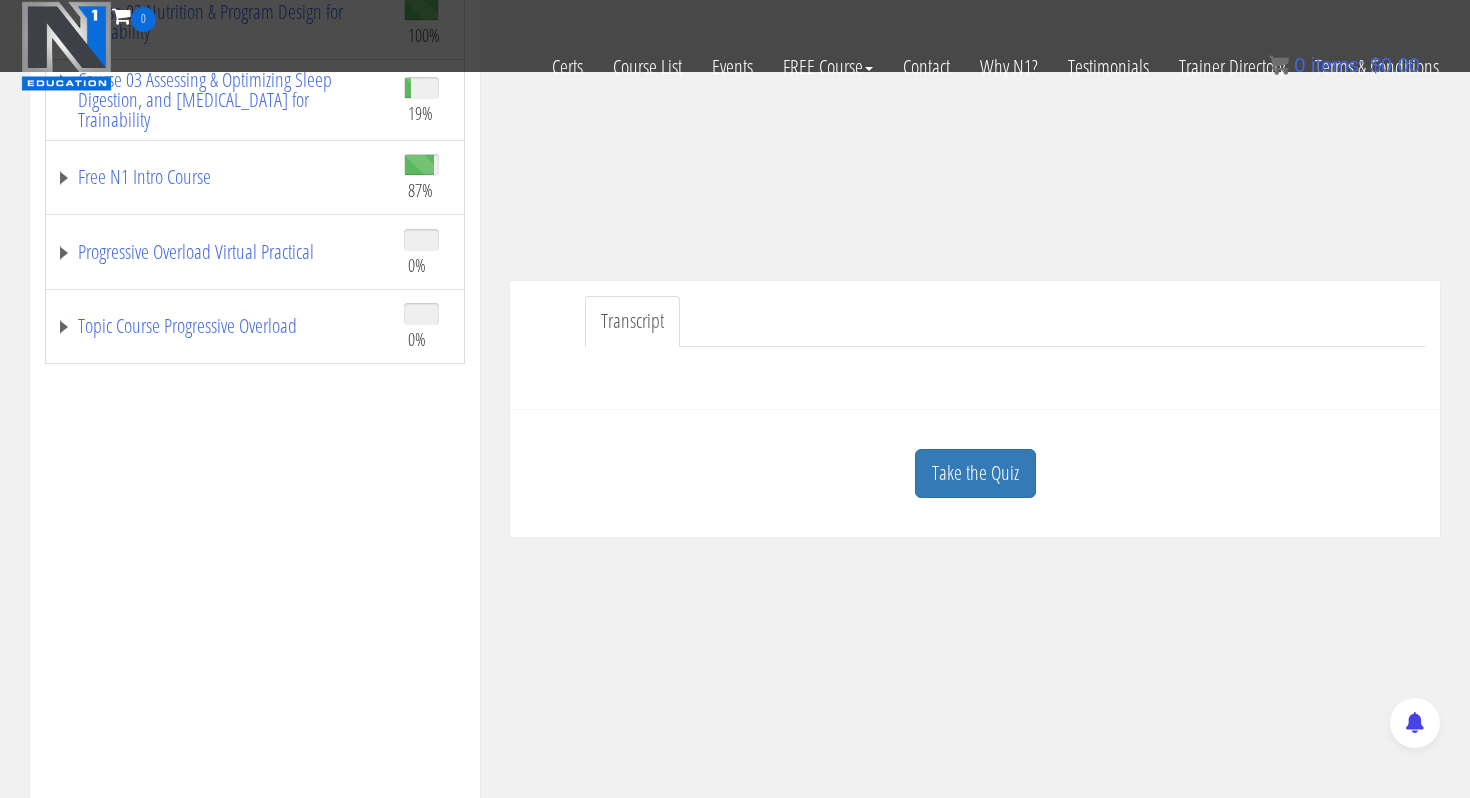 click on "Transcript" at bounding box center (632, 321) 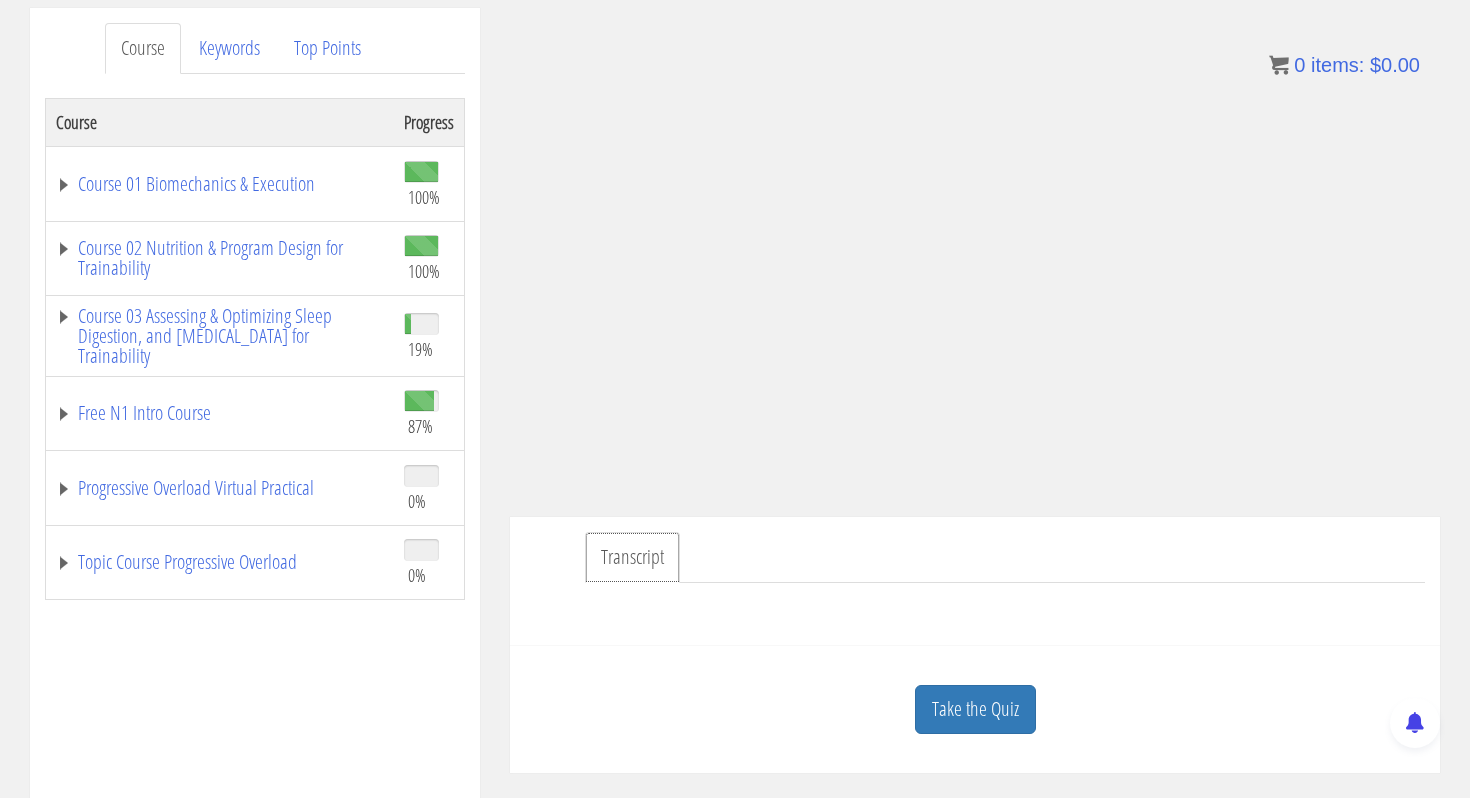 scroll, scrollTop: 255, scrollLeft: 0, axis: vertical 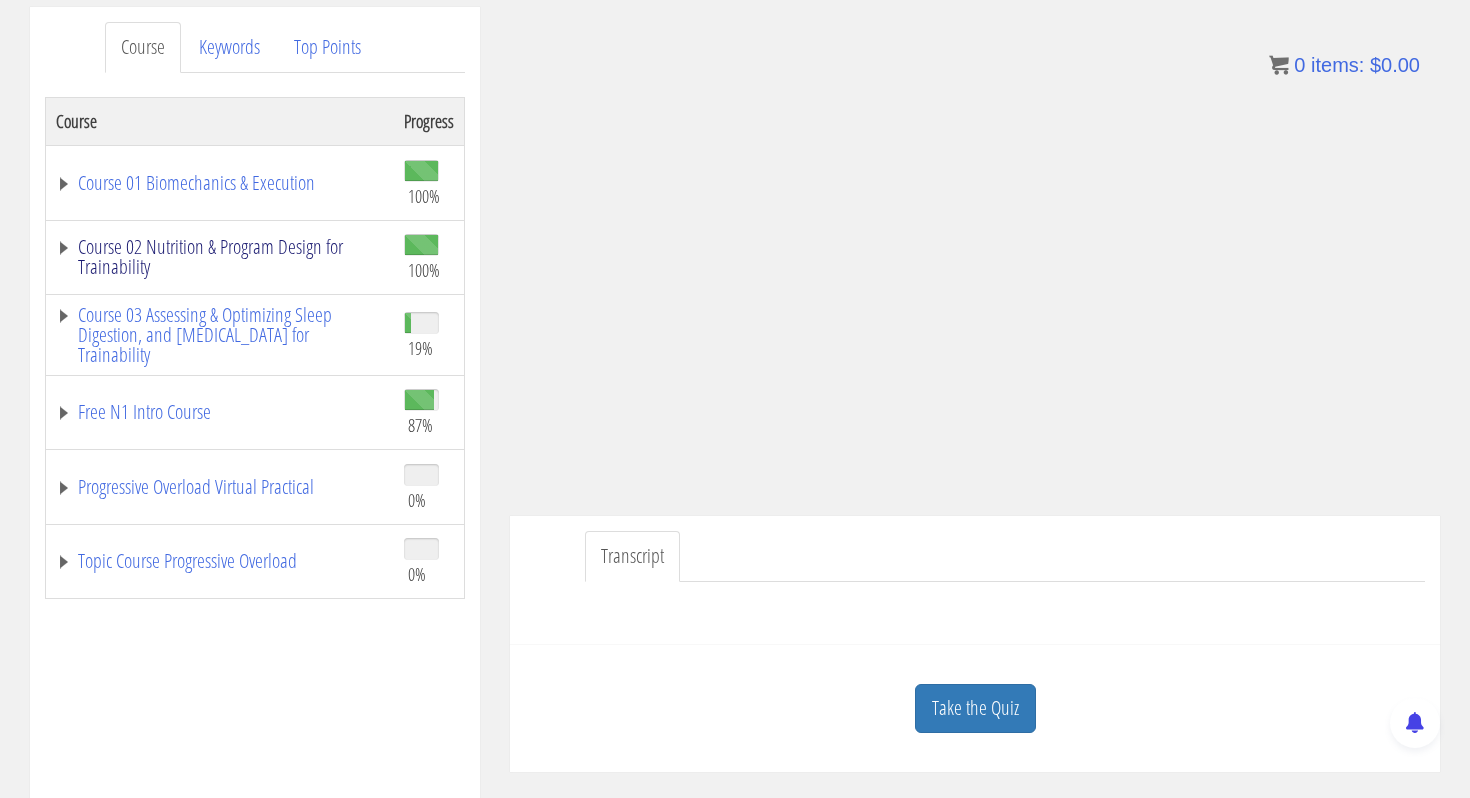 click on "Course 02 Nutrition & Program Design for Trainability" at bounding box center [220, 257] 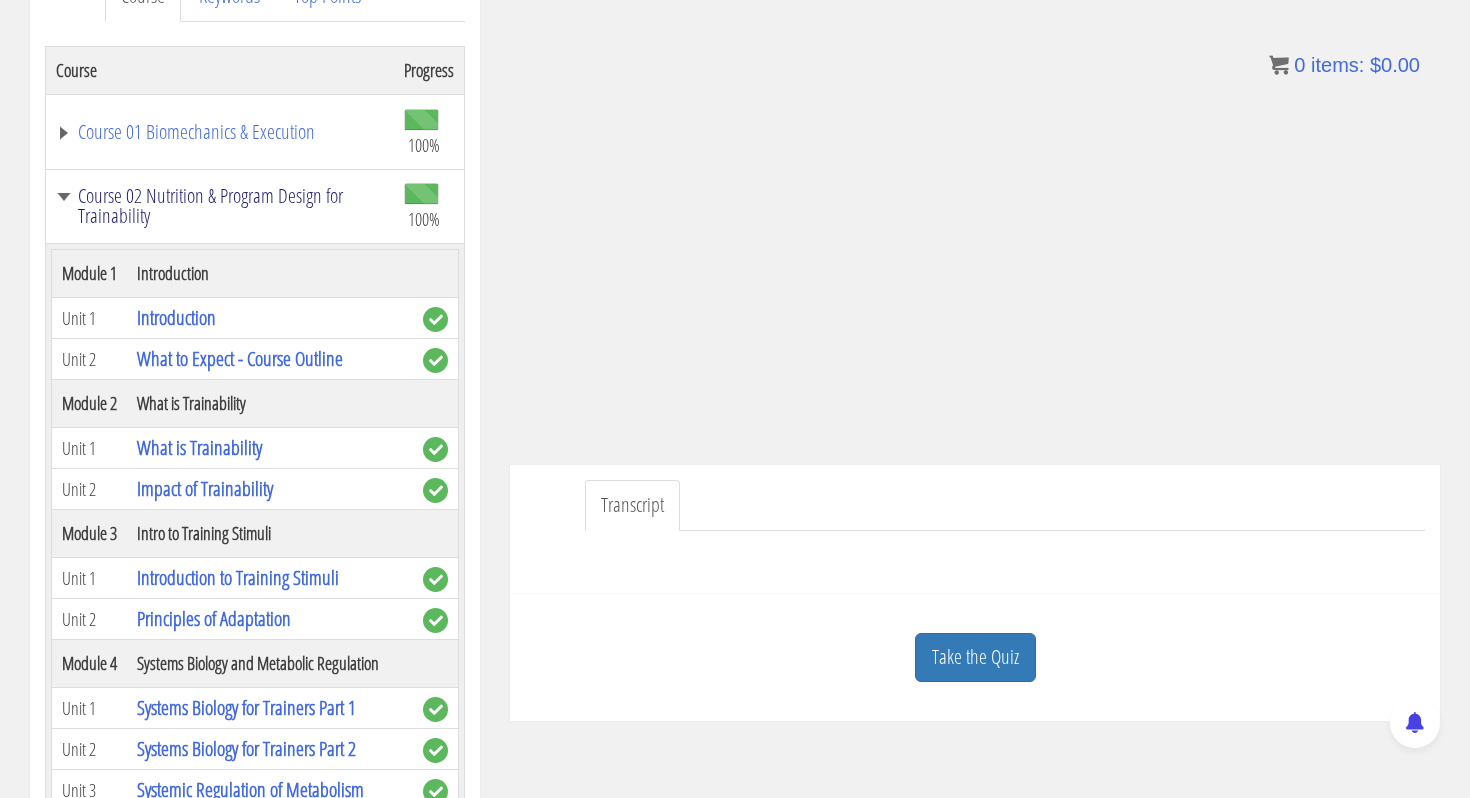 scroll, scrollTop: 308, scrollLeft: 0, axis: vertical 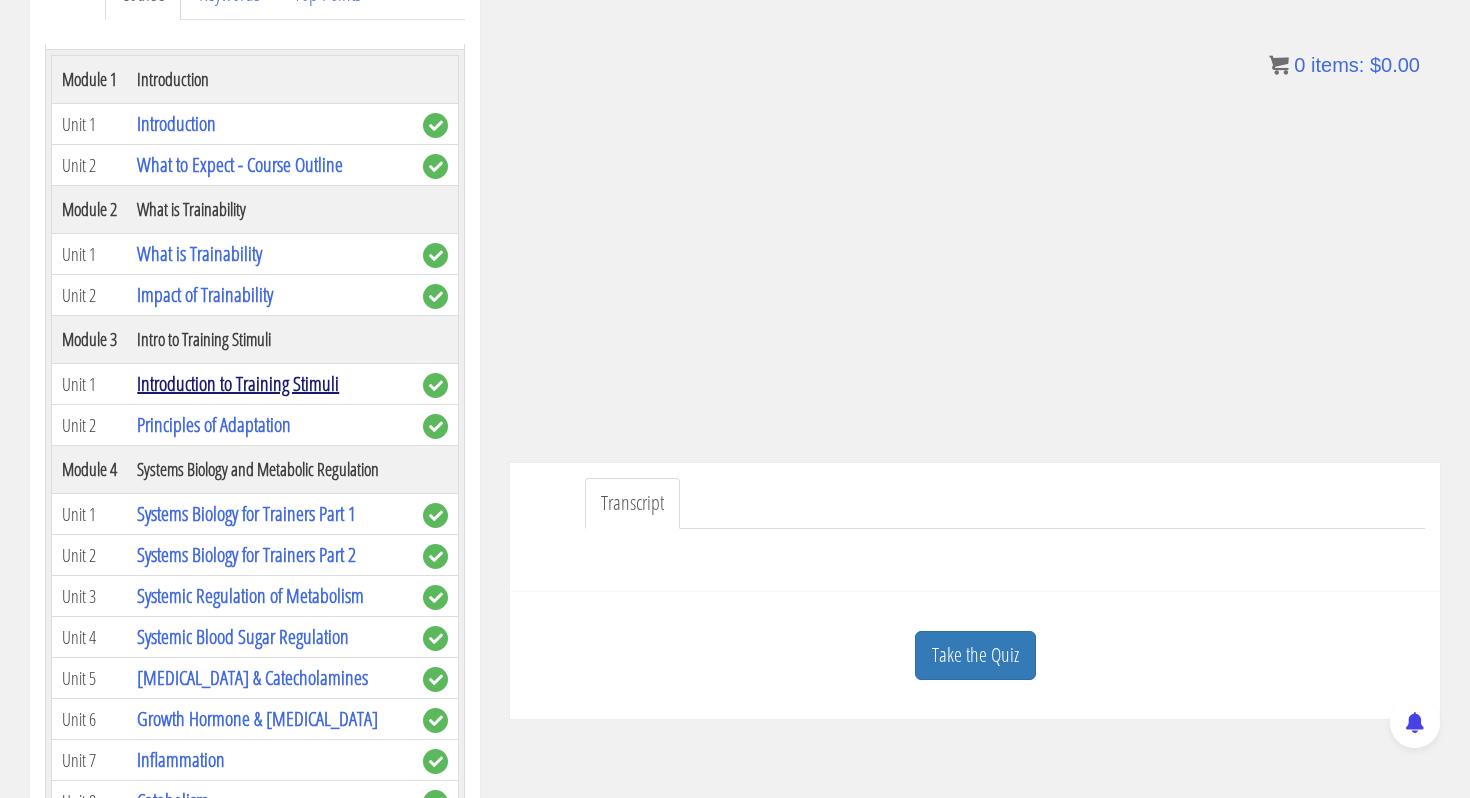 click on "Introduction to Training Stimuli" at bounding box center [238, 383] 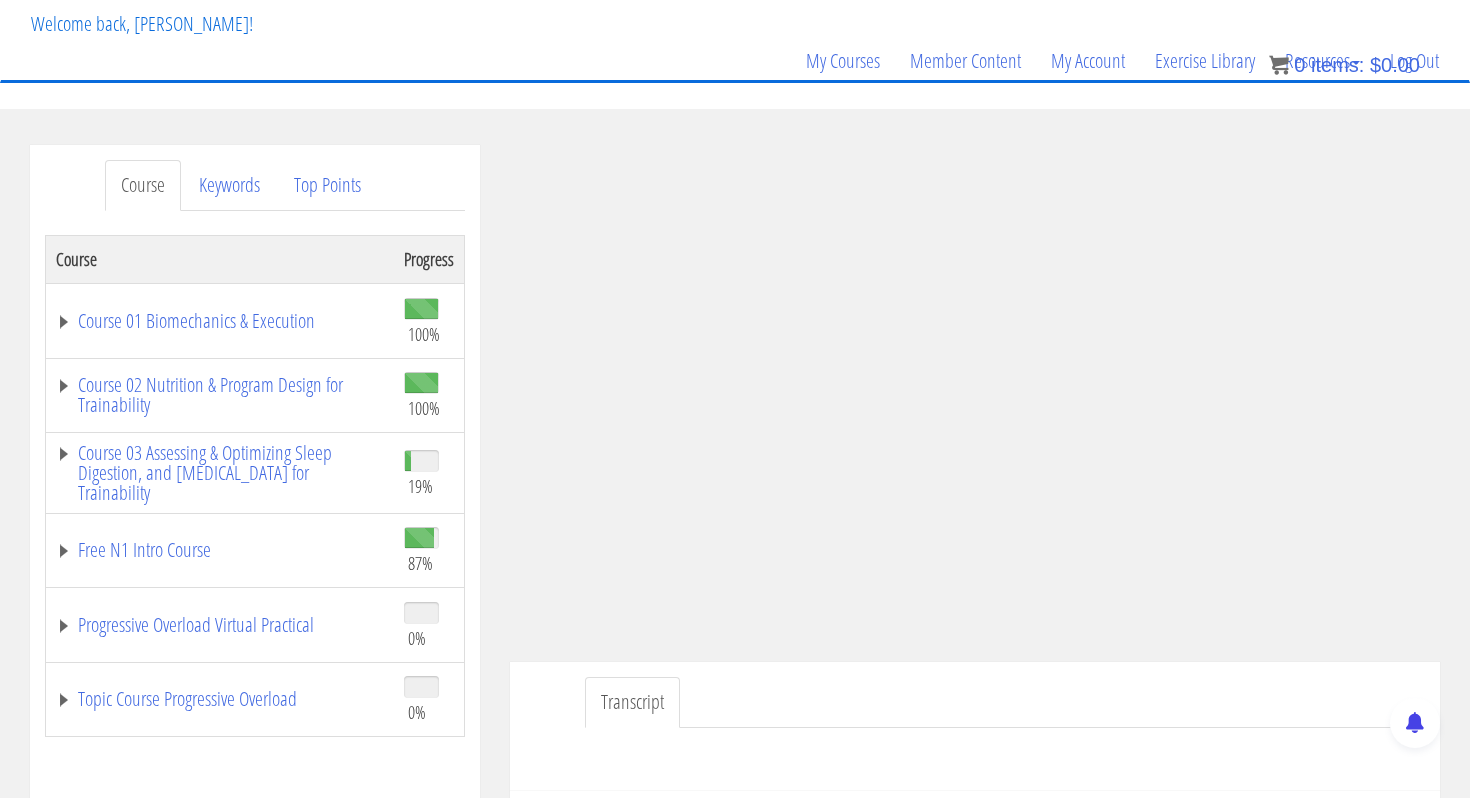 scroll, scrollTop: 121, scrollLeft: 0, axis: vertical 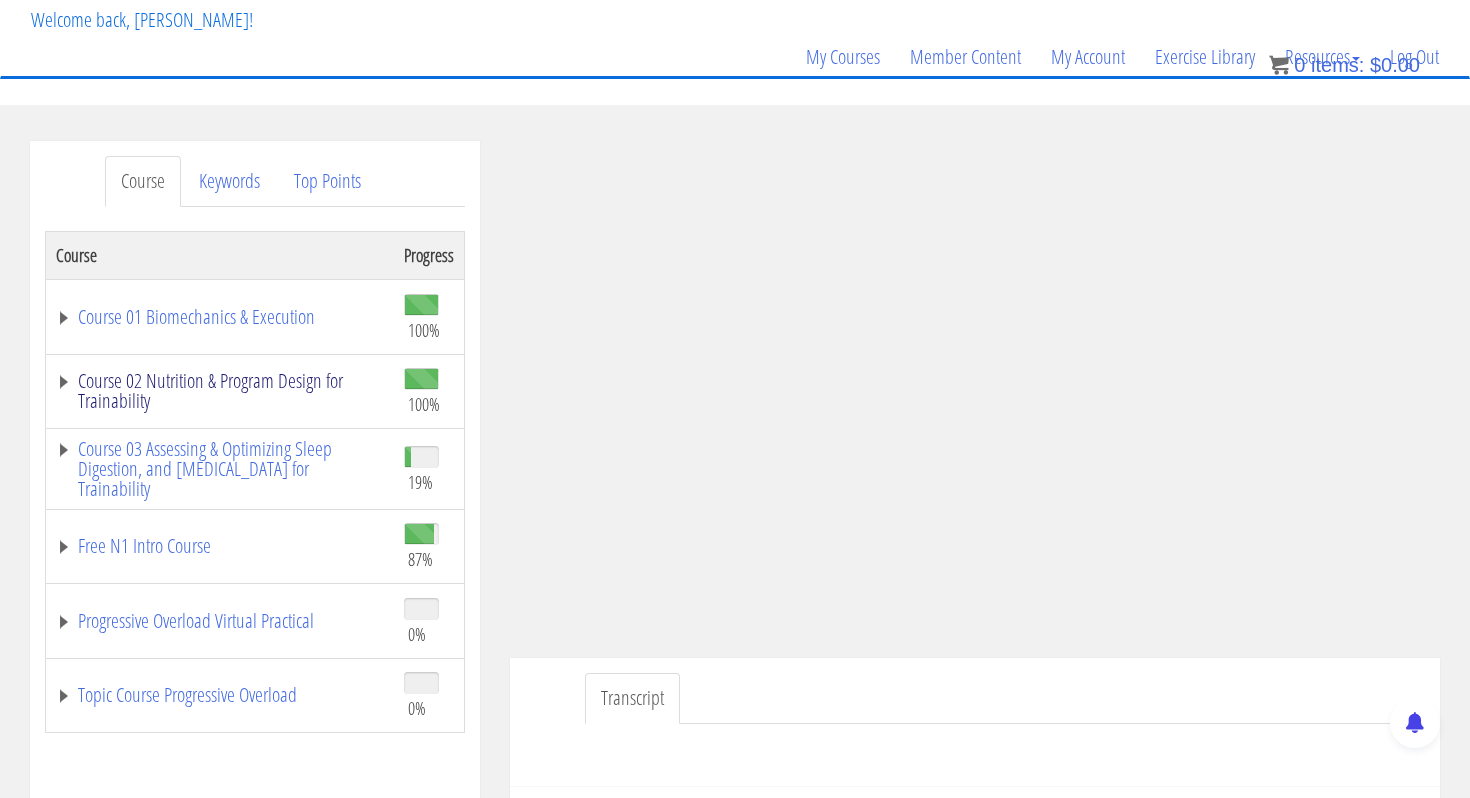 click on "Course 02 Nutrition & Program Design for Trainability" at bounding box center (220, 391) 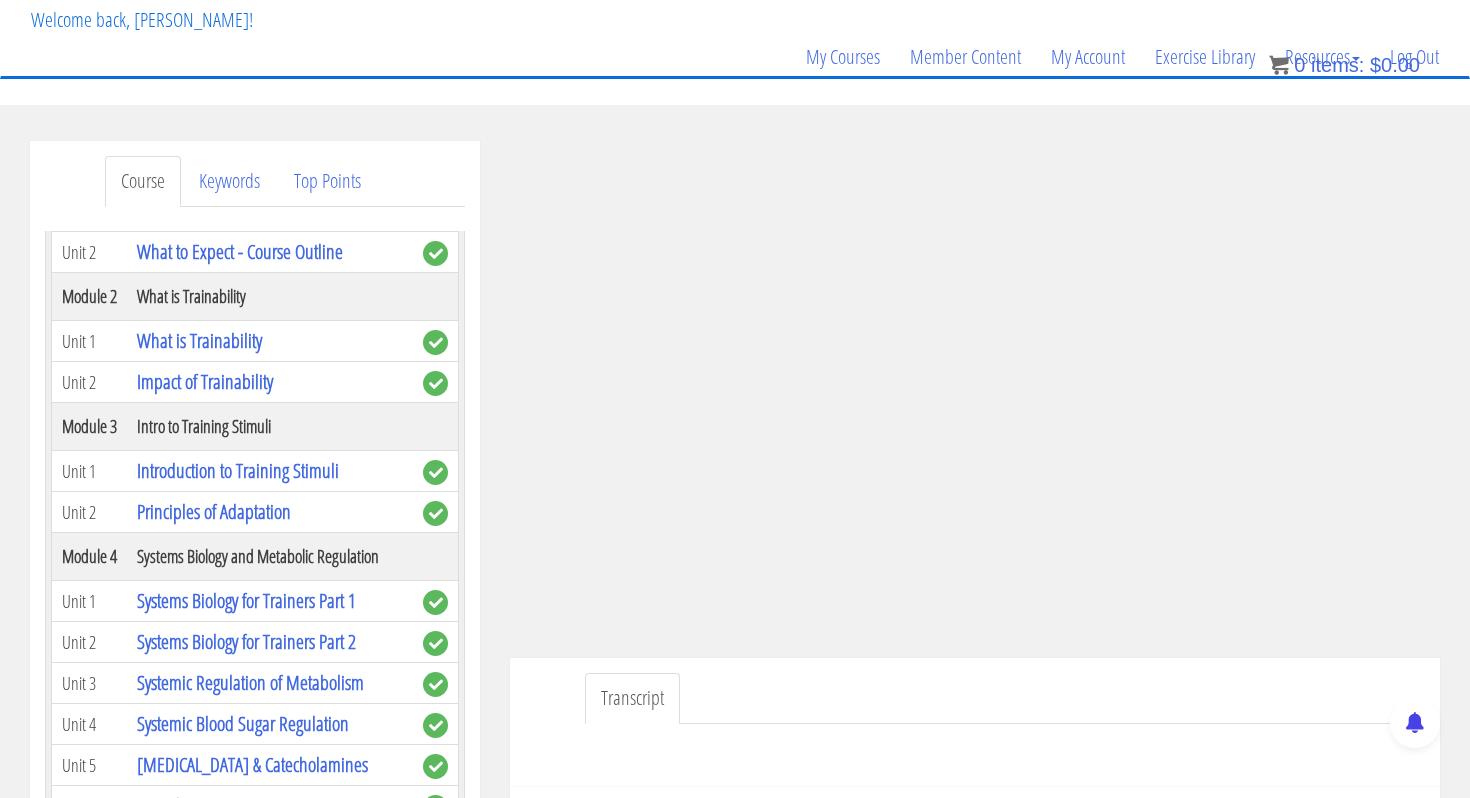 scroll, scrollTop: 294, scrollLeft: 0, axis: vertical 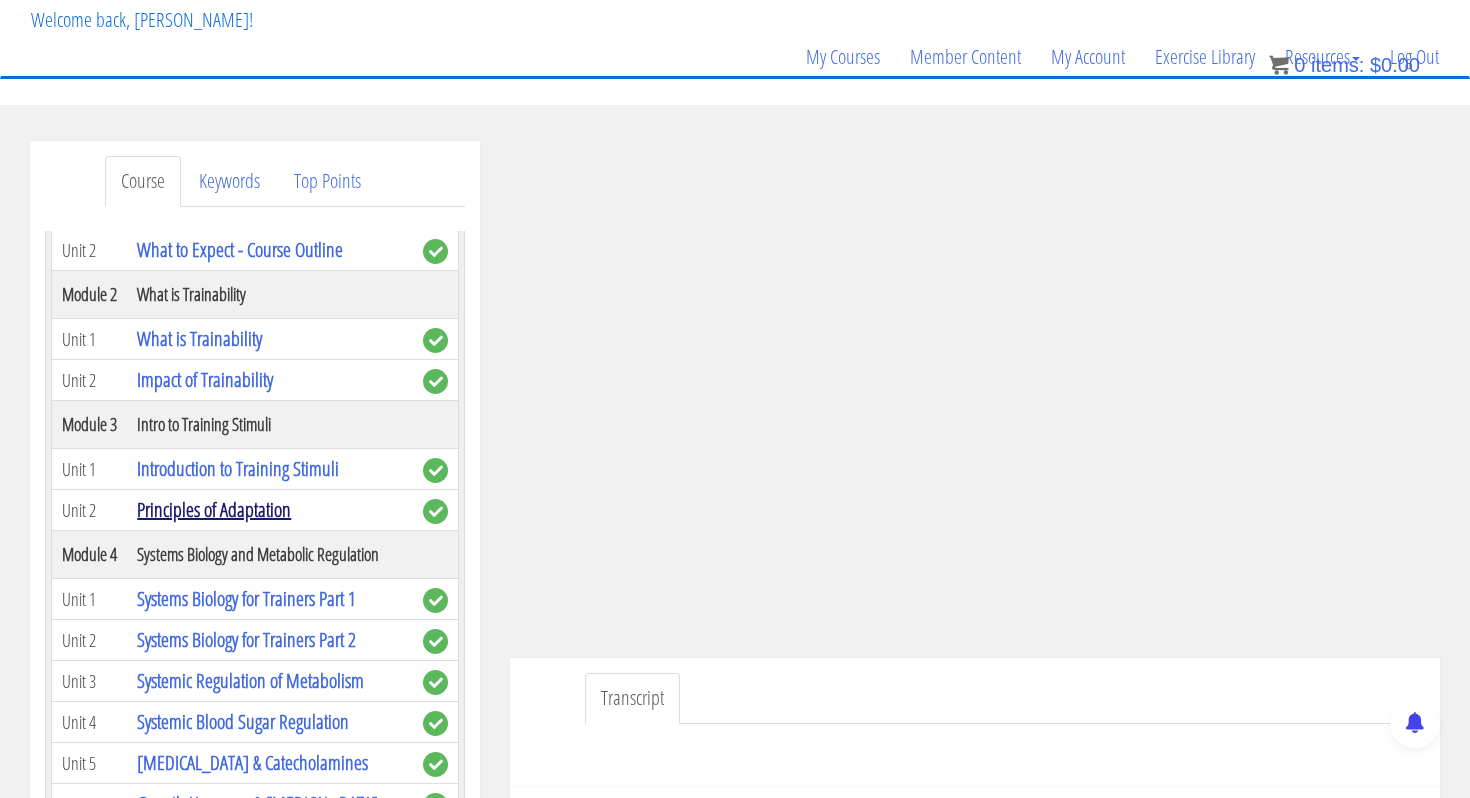 click on "Principles of Adaptation" at bounding box center (214, 509) 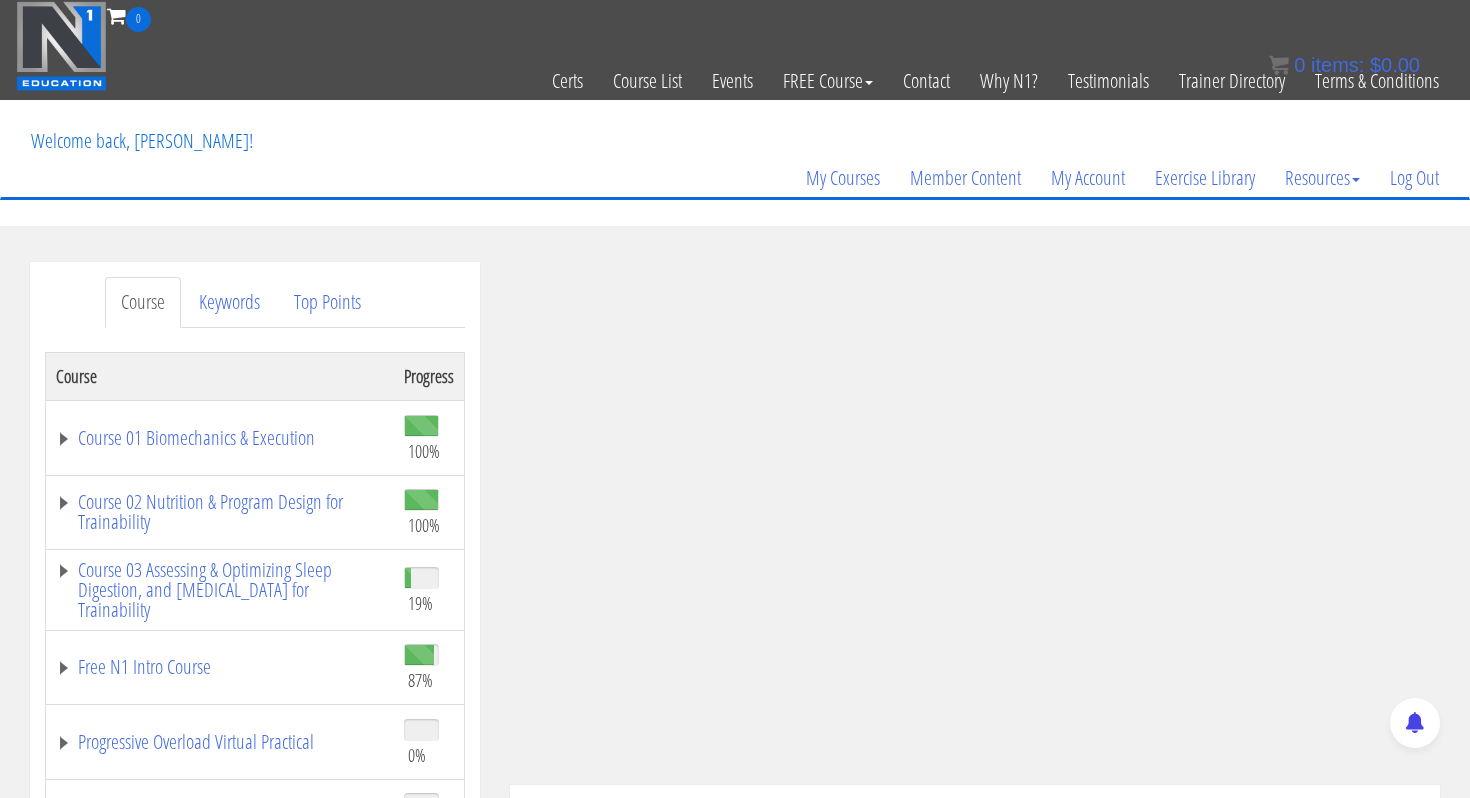 scroll, scrollTop: 190, scrollLeft: 0, axis: vertical 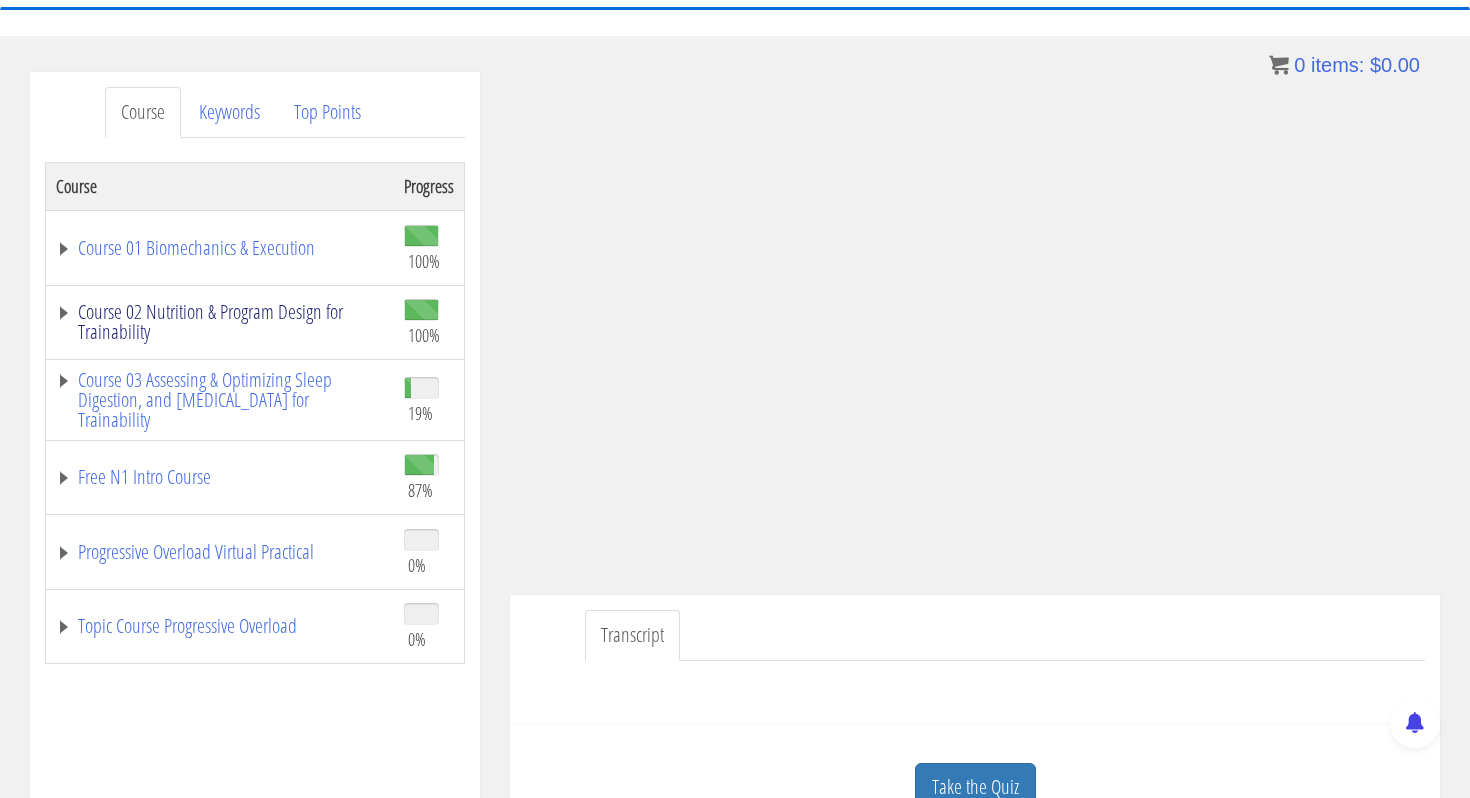 click on "Course 02 Nutrition & Program Design for Trainability" at bounding box center (220, 322) 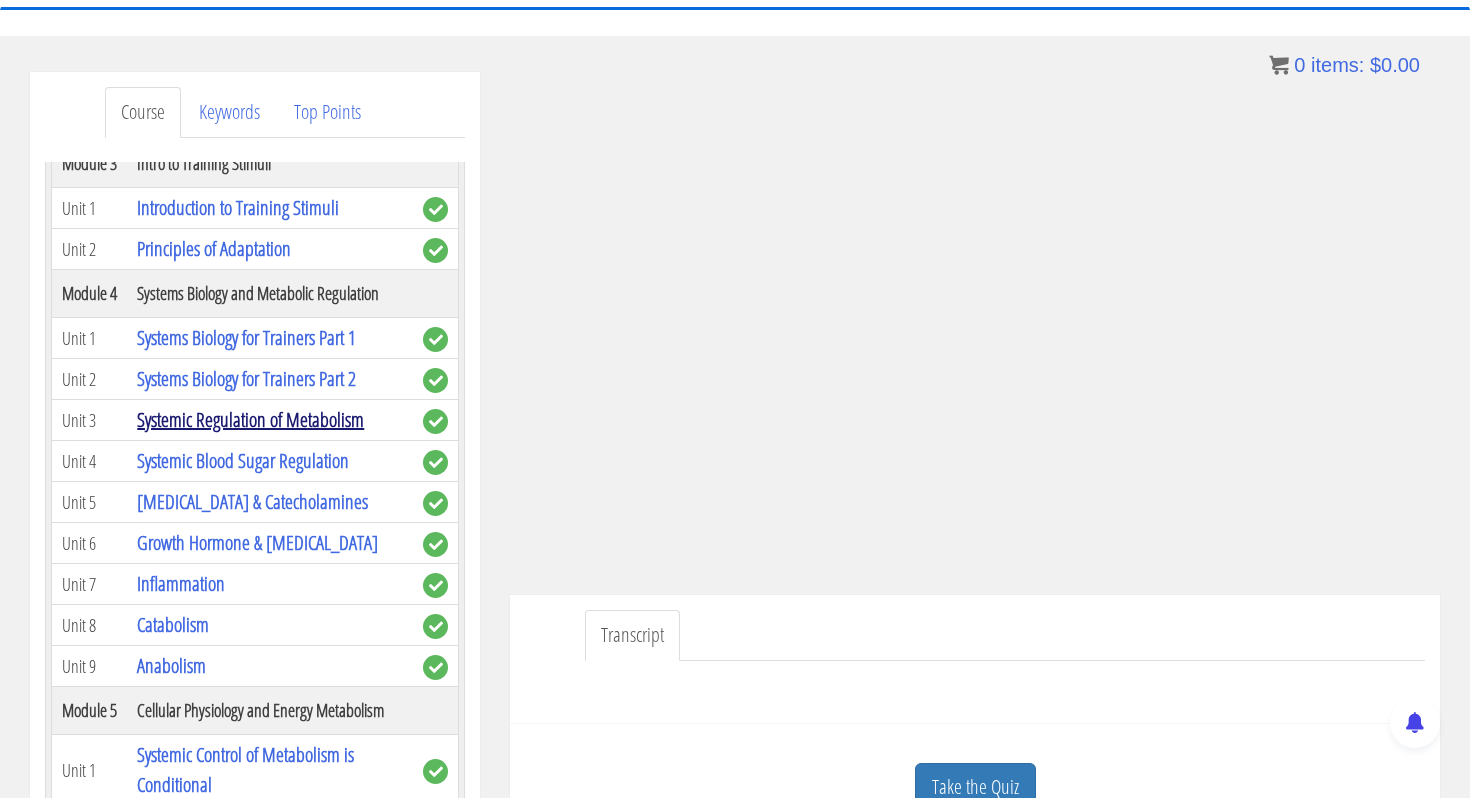 scroll, scrollTop: 482, scrollLeft: 0, axis: vertical 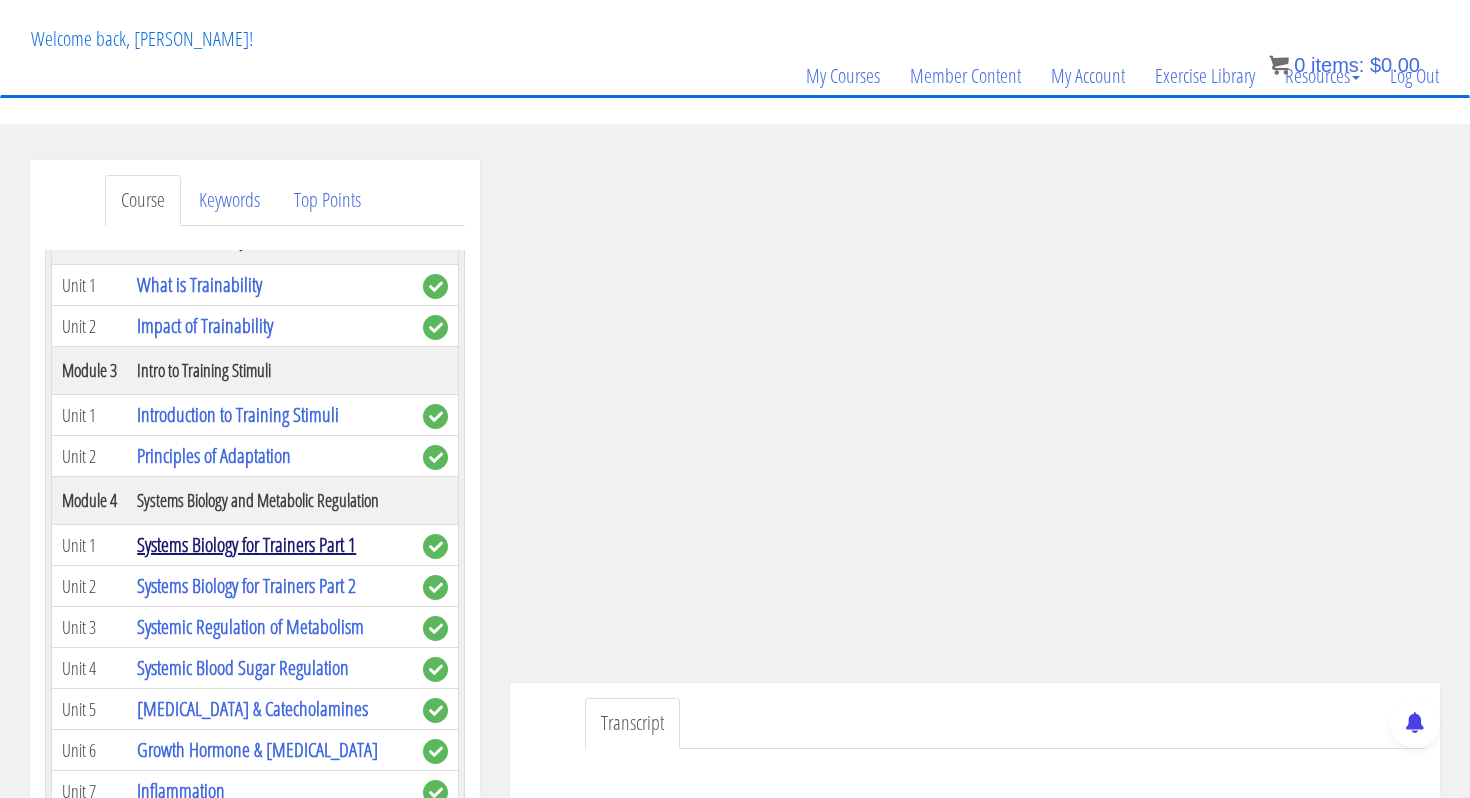 click on "Systems Biology for Trainers Part 1" at bounding box center (246, 544) 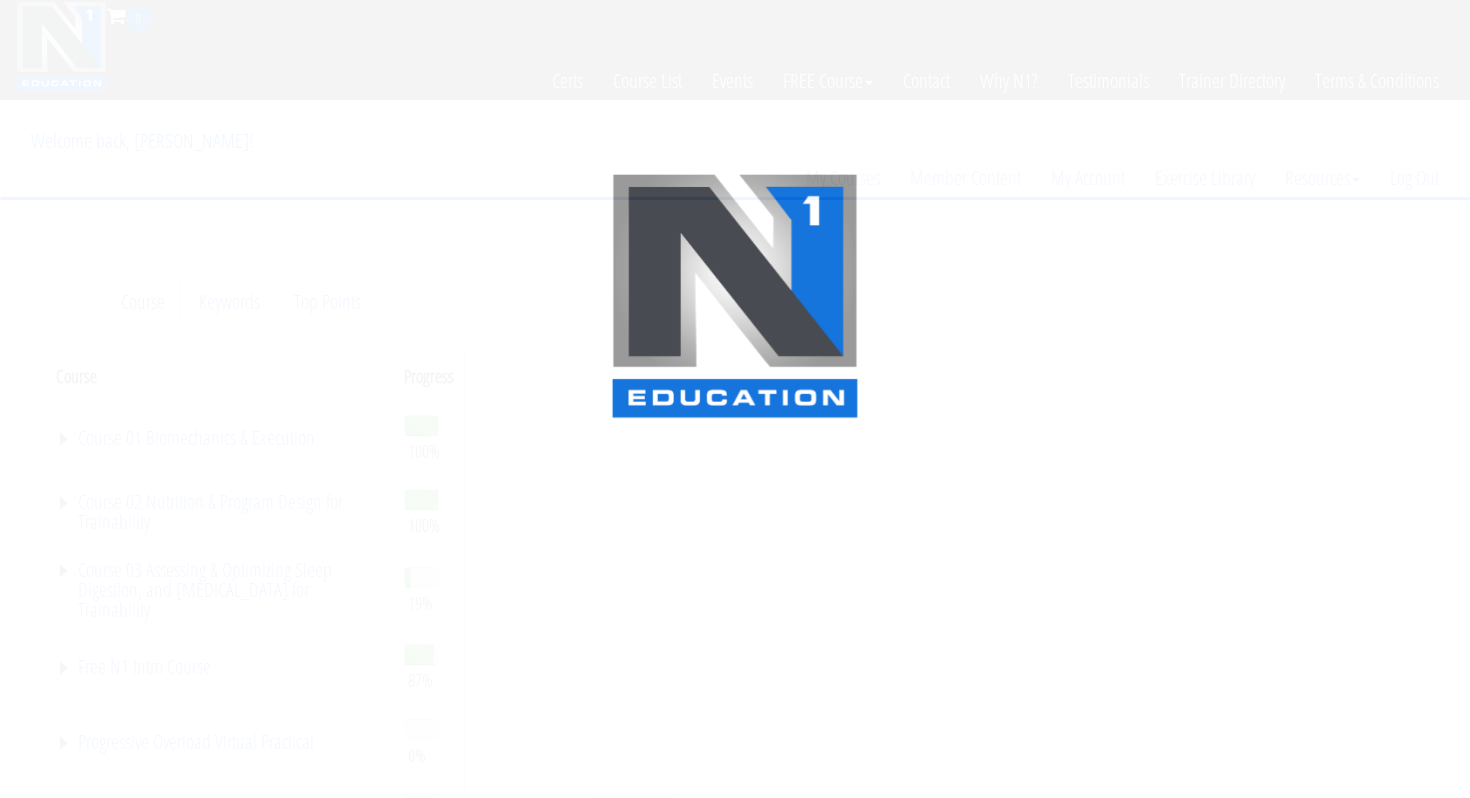 scroll, scrollTop: 0, scrollLeft: 0, axis: both 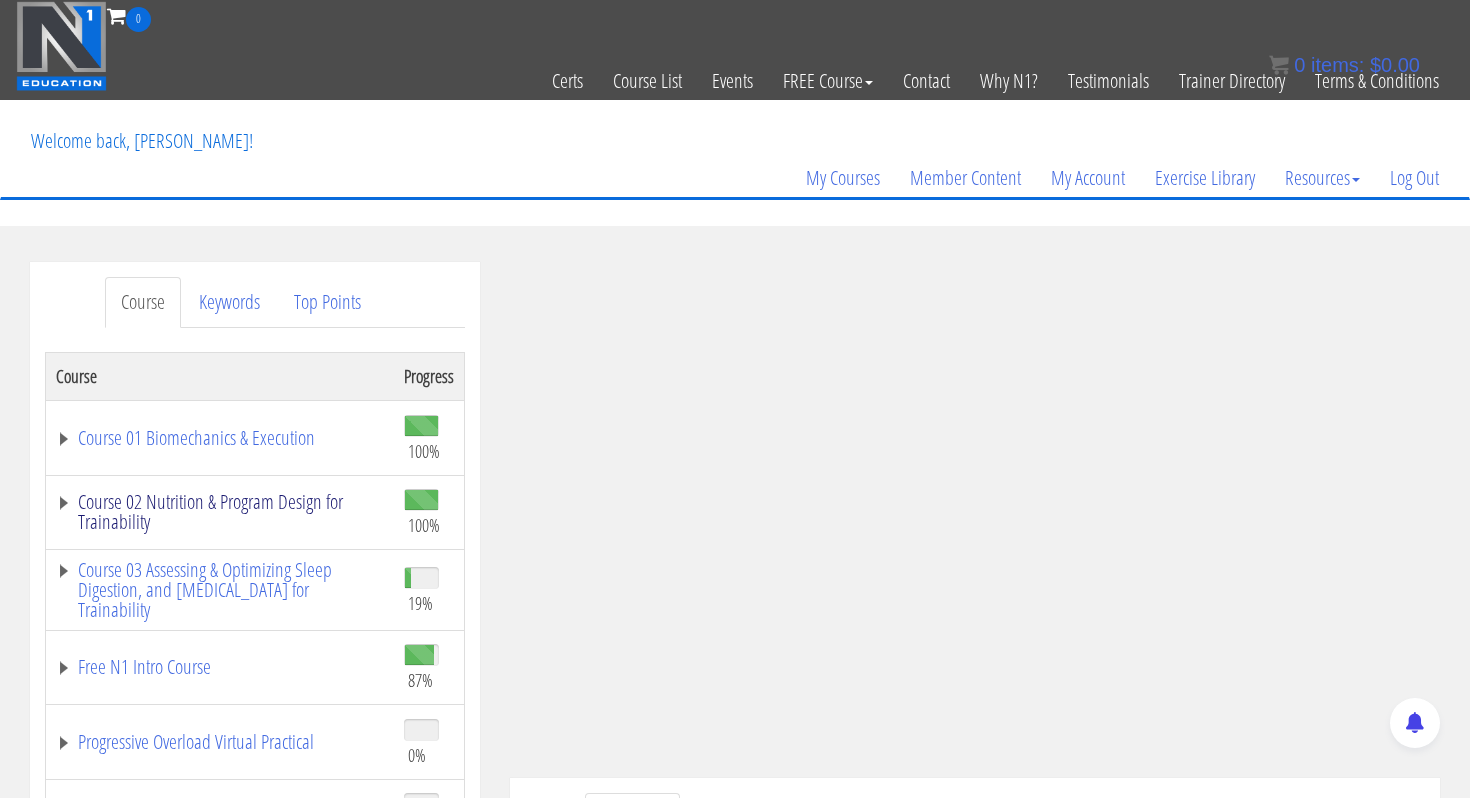 click on "Course 02 Nutrition & Program Design for Trainability" at bounding box center [220, 512] 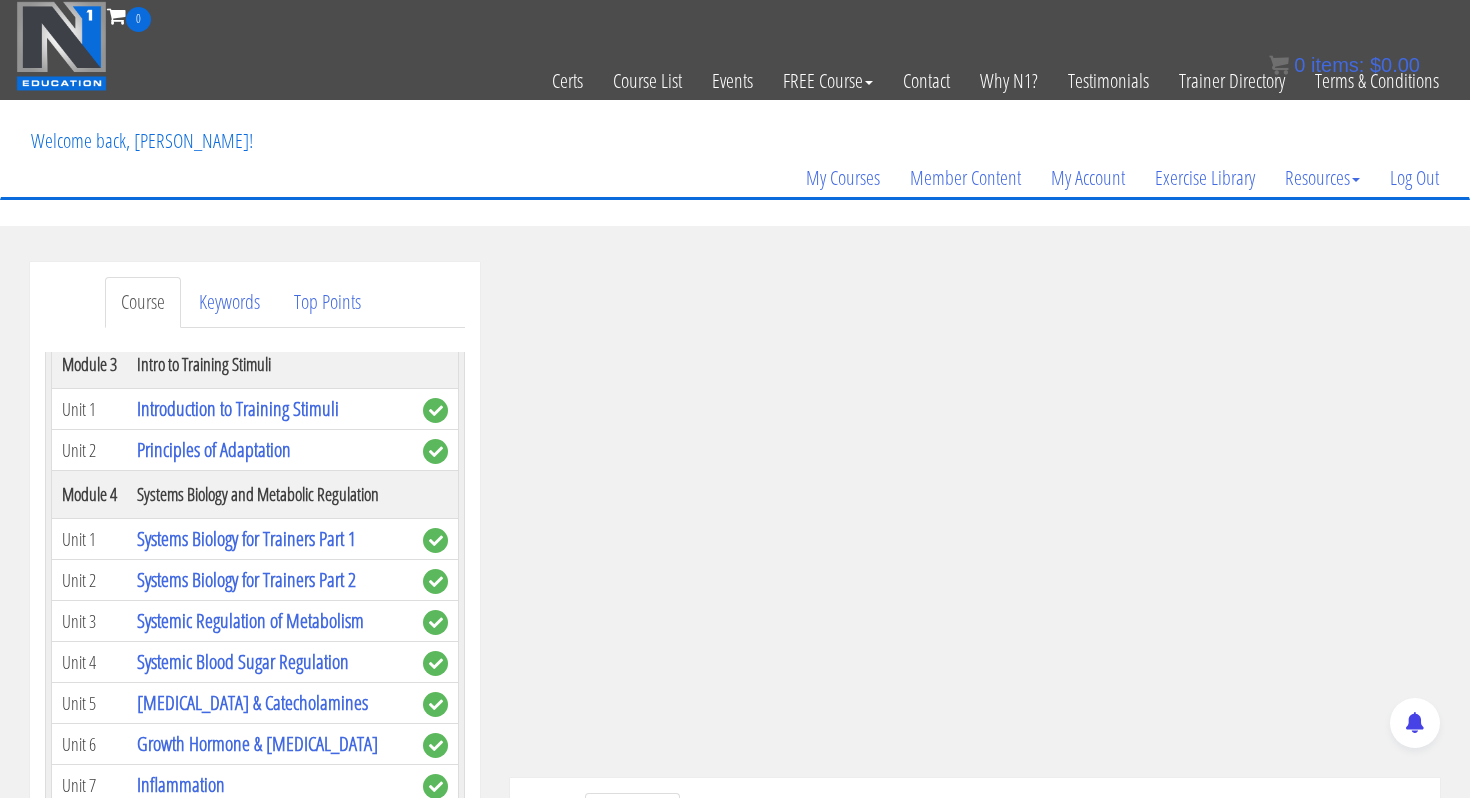 scroll, scrollTop: 476, scrollLeft: 0, axis: vertical 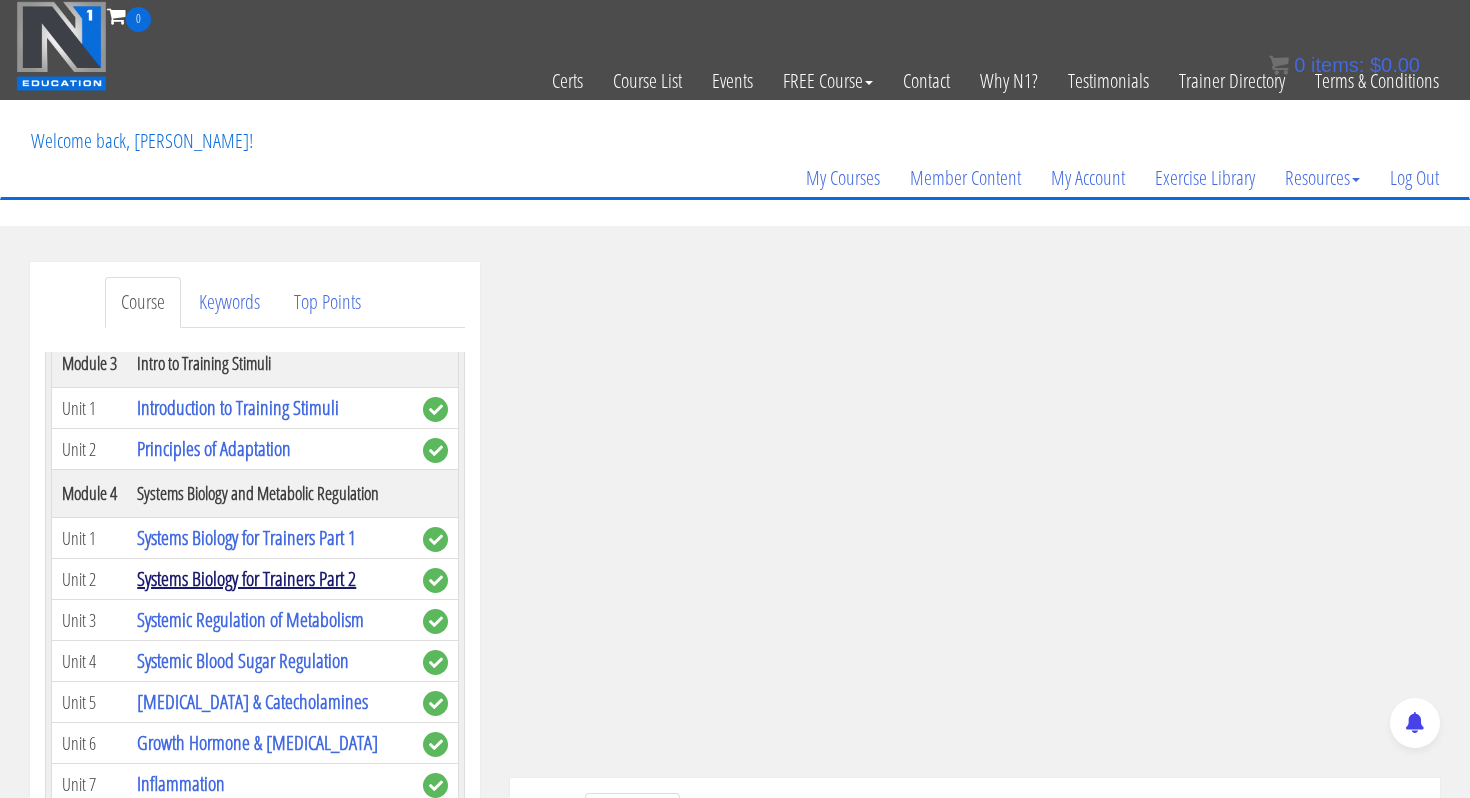 click on "Systems Biology for Trainers Part 2" at bounding box center [246, 578] 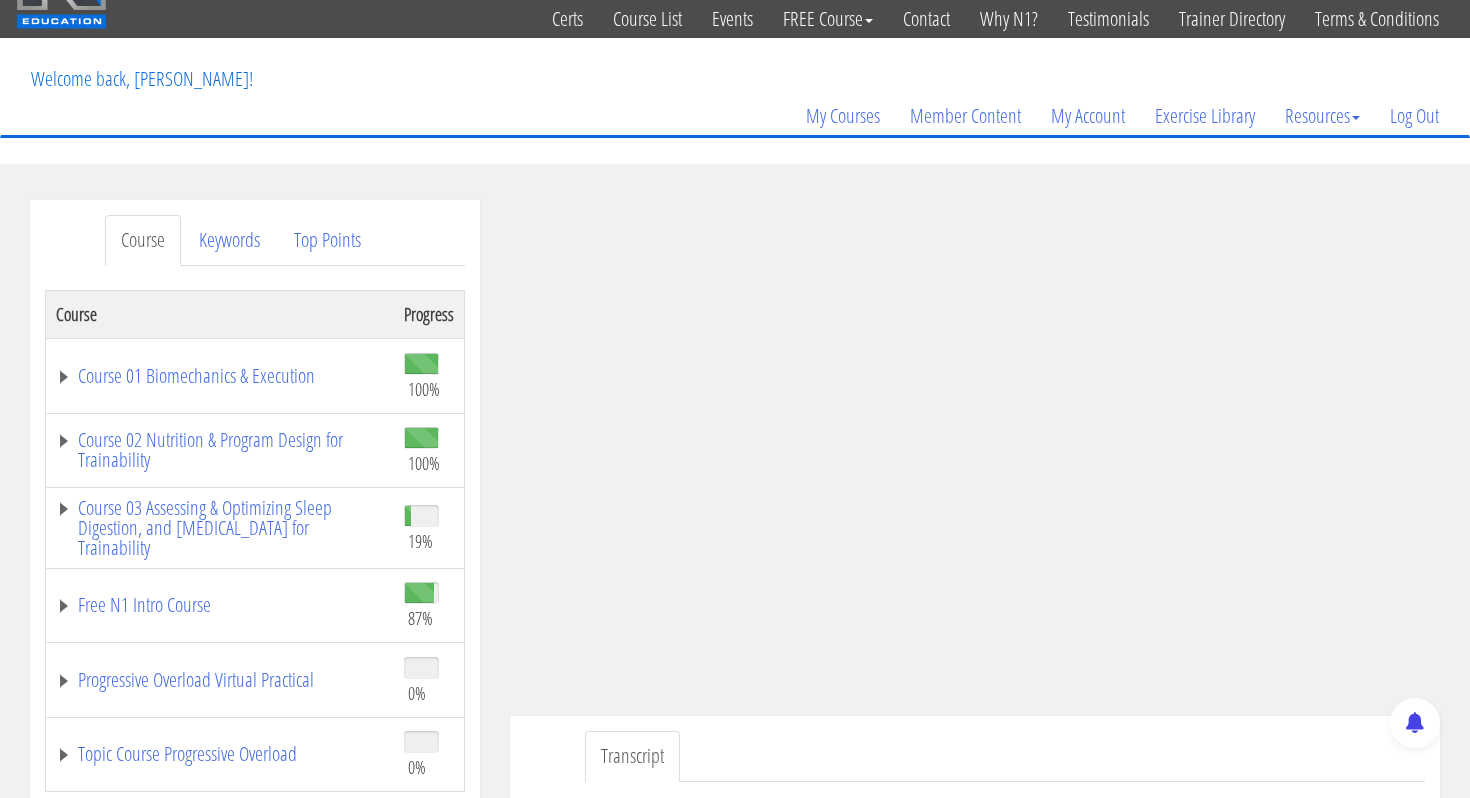 scroll, scrollTop: 70, scrollLeft: 0, axis: vertical 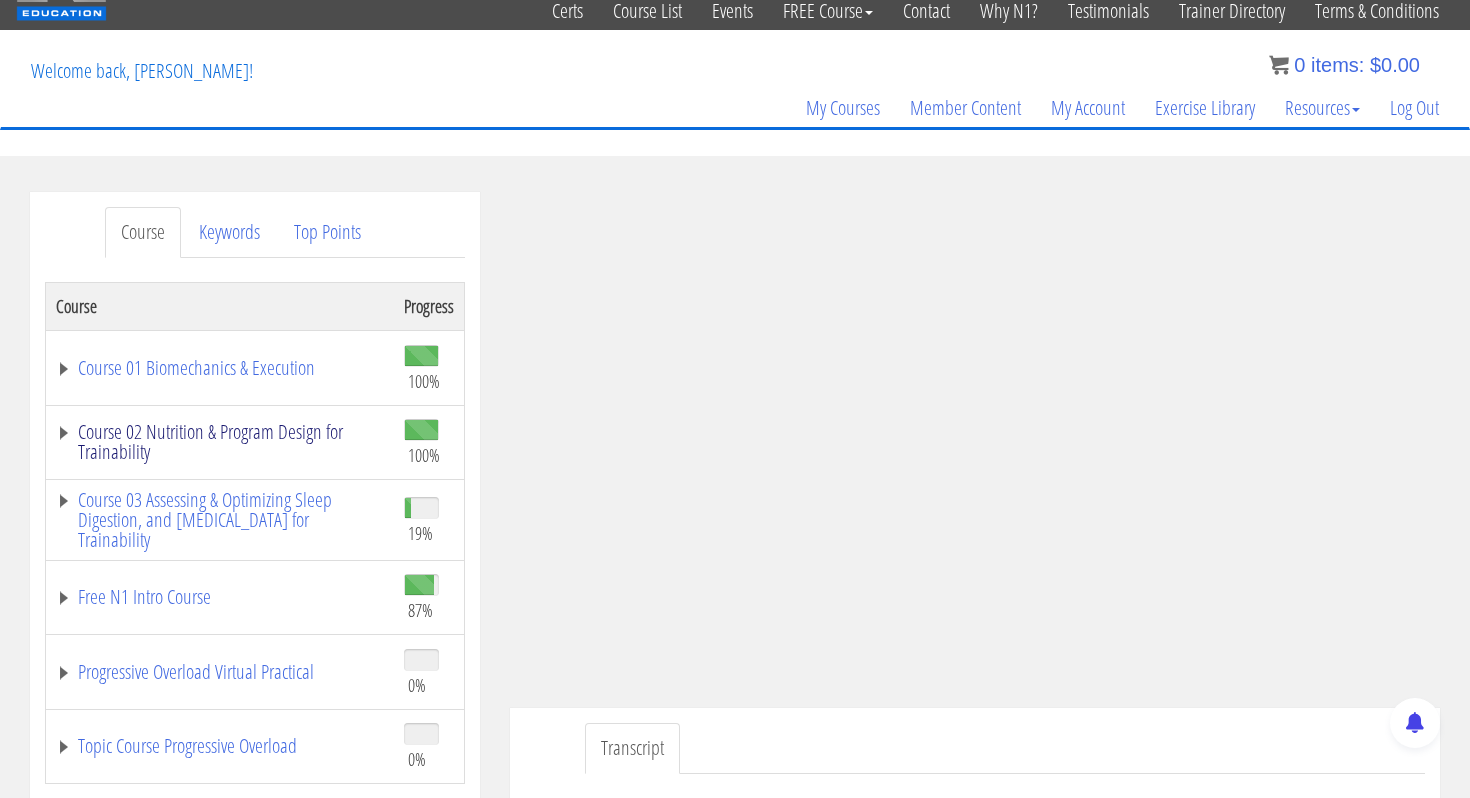 click on "Course 02 Nutrition & Program Design for Trainability" at bounding box center (220, 442) 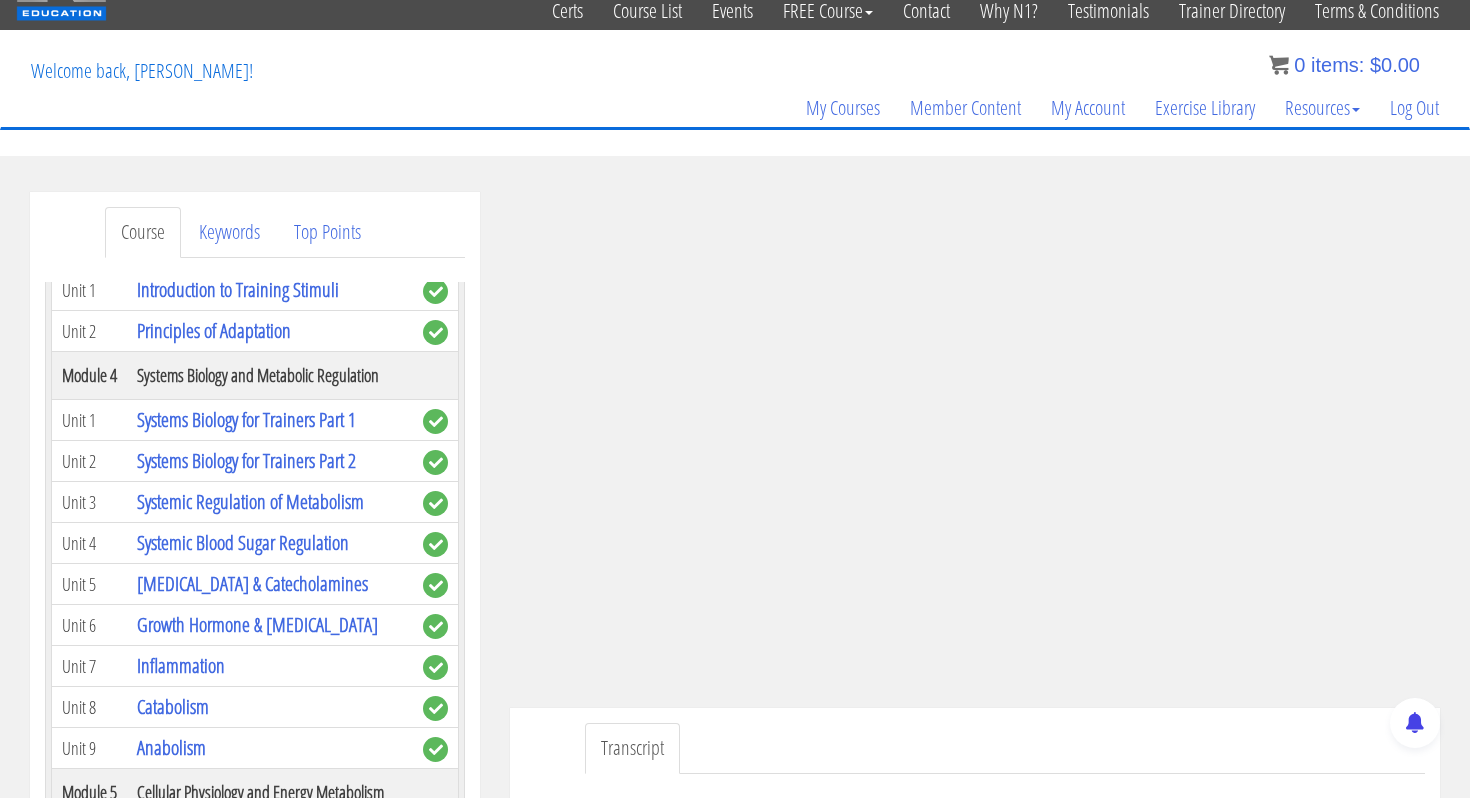 scroll, scrollTop: 527, scrollLeft: 0, axis: vertical 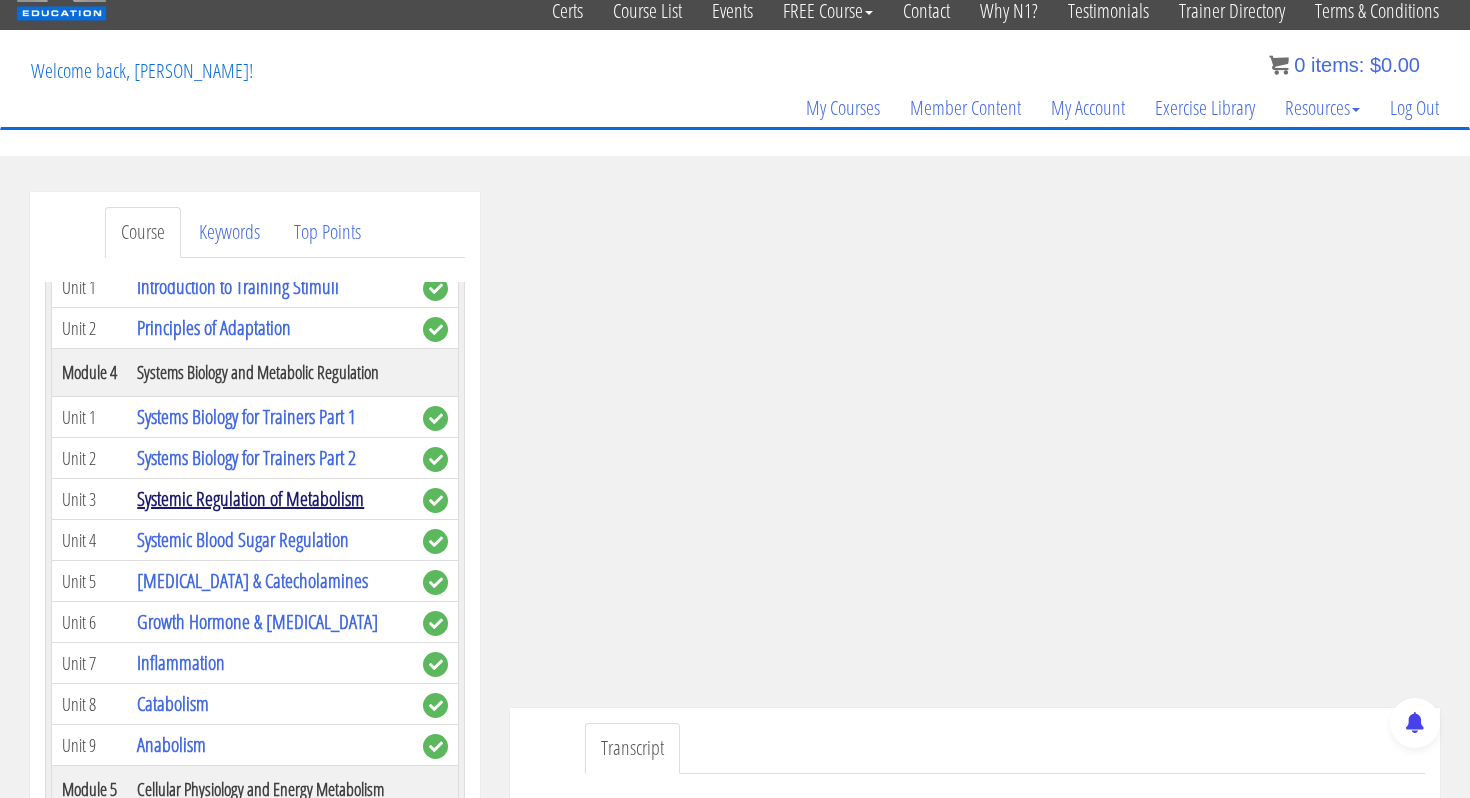 click on "Systemic Regulation of Metabolism" at bounding box center [250, 498] 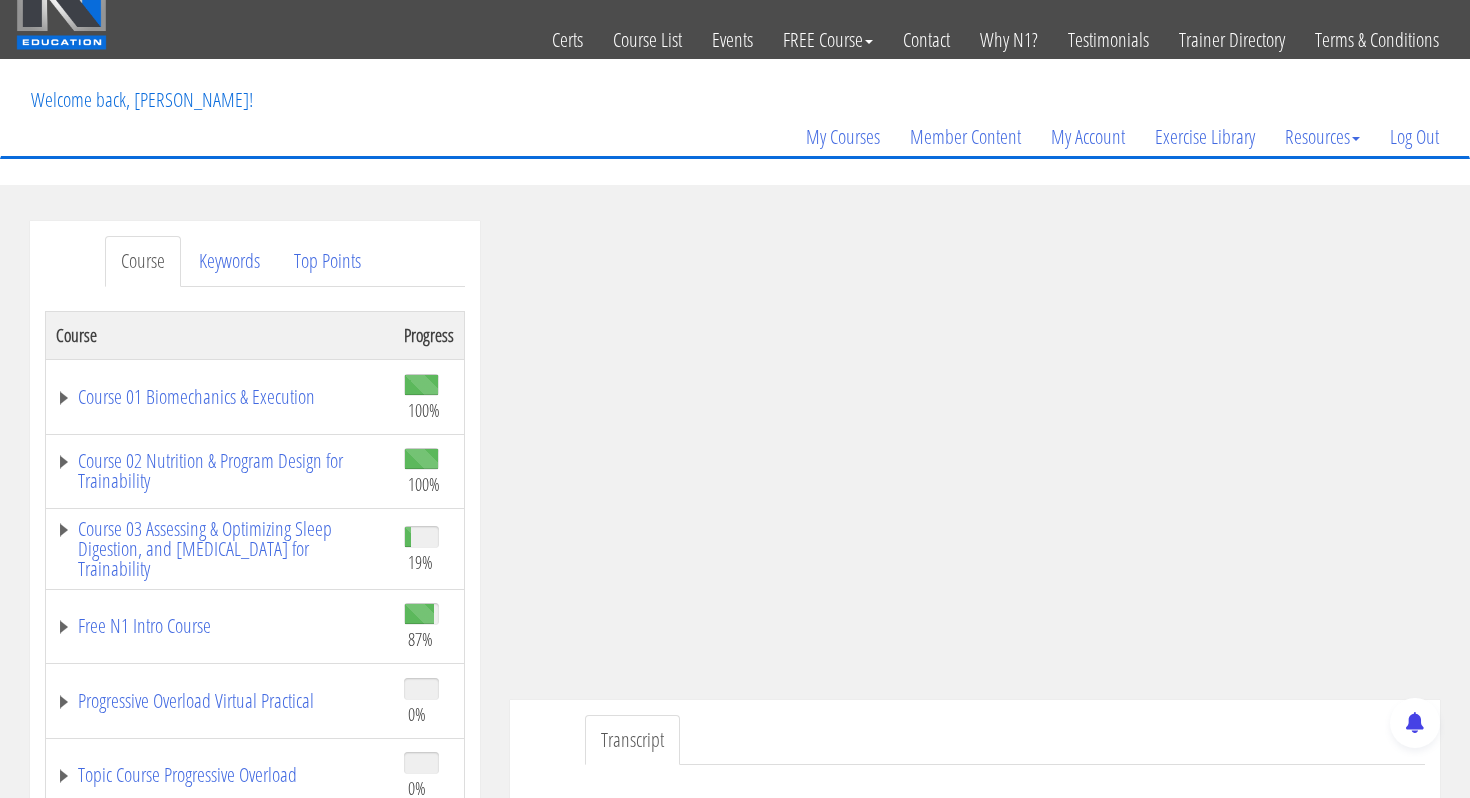 scroll, scrollTop: 51, scrollLeft: 0, axis: vertical 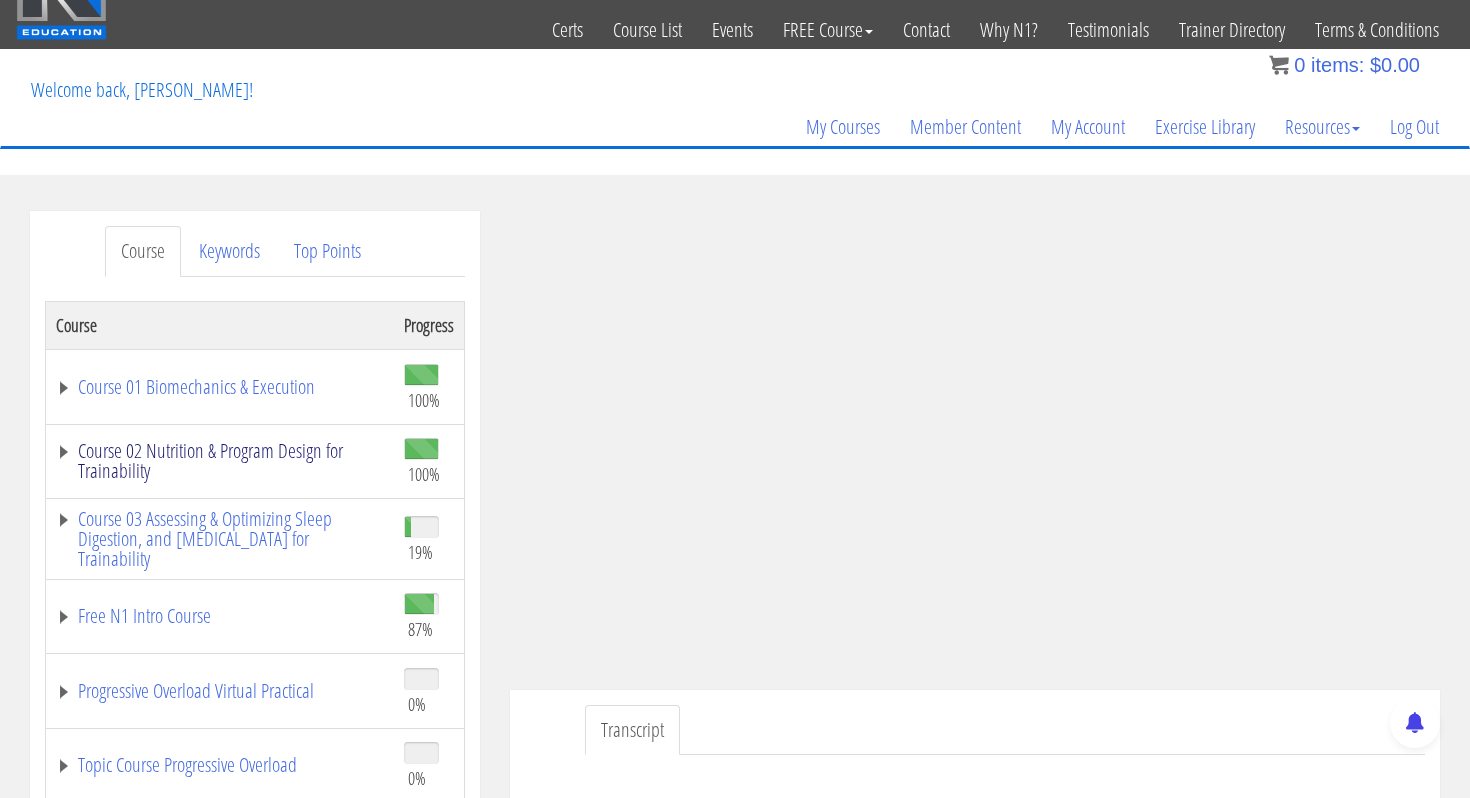 click on "Course 02 Nutrition & Program Design for Trainability" at bounding box center [220, 461] 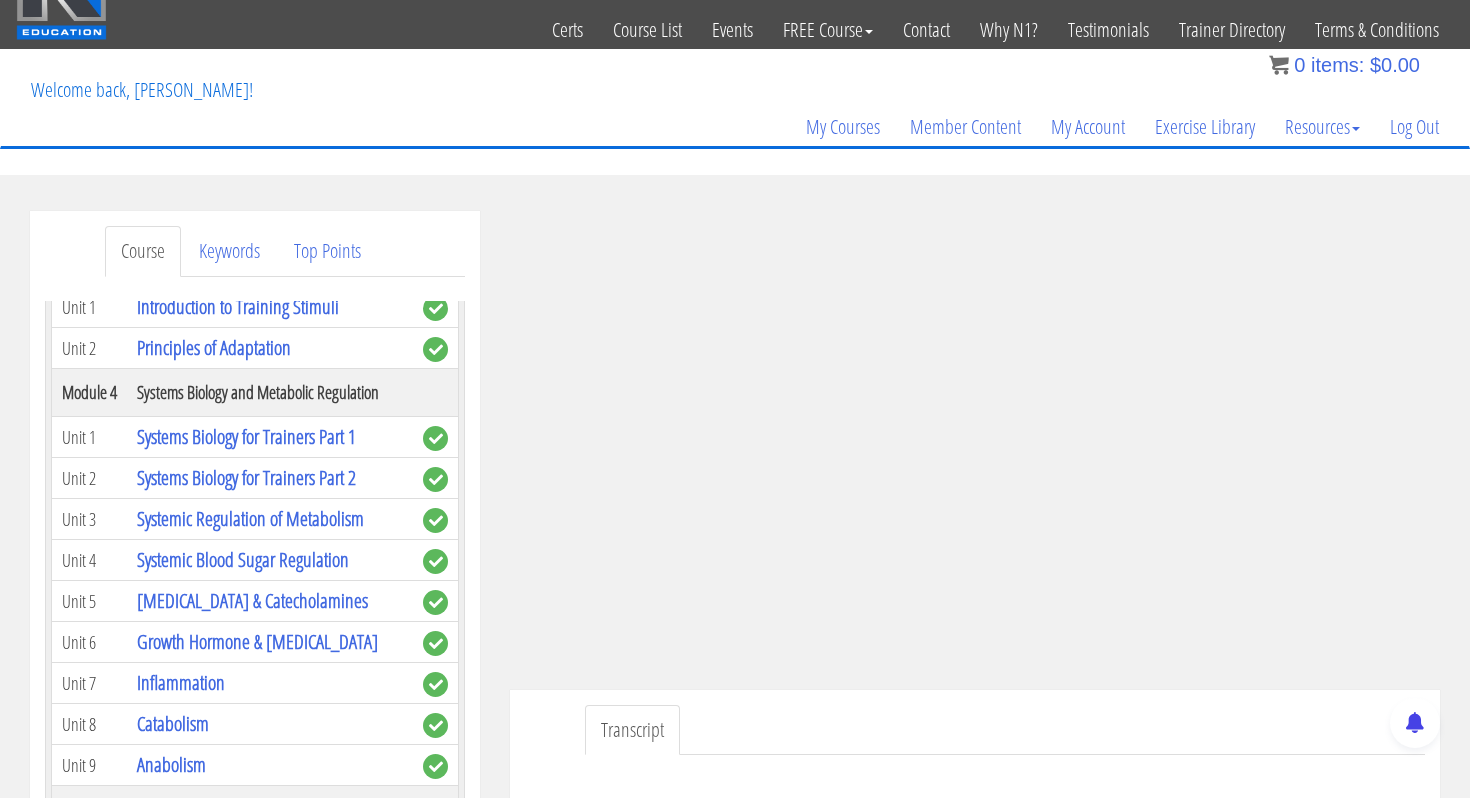 scroll, scrollTop: 592, scrollLeft: 0, axis: vertical 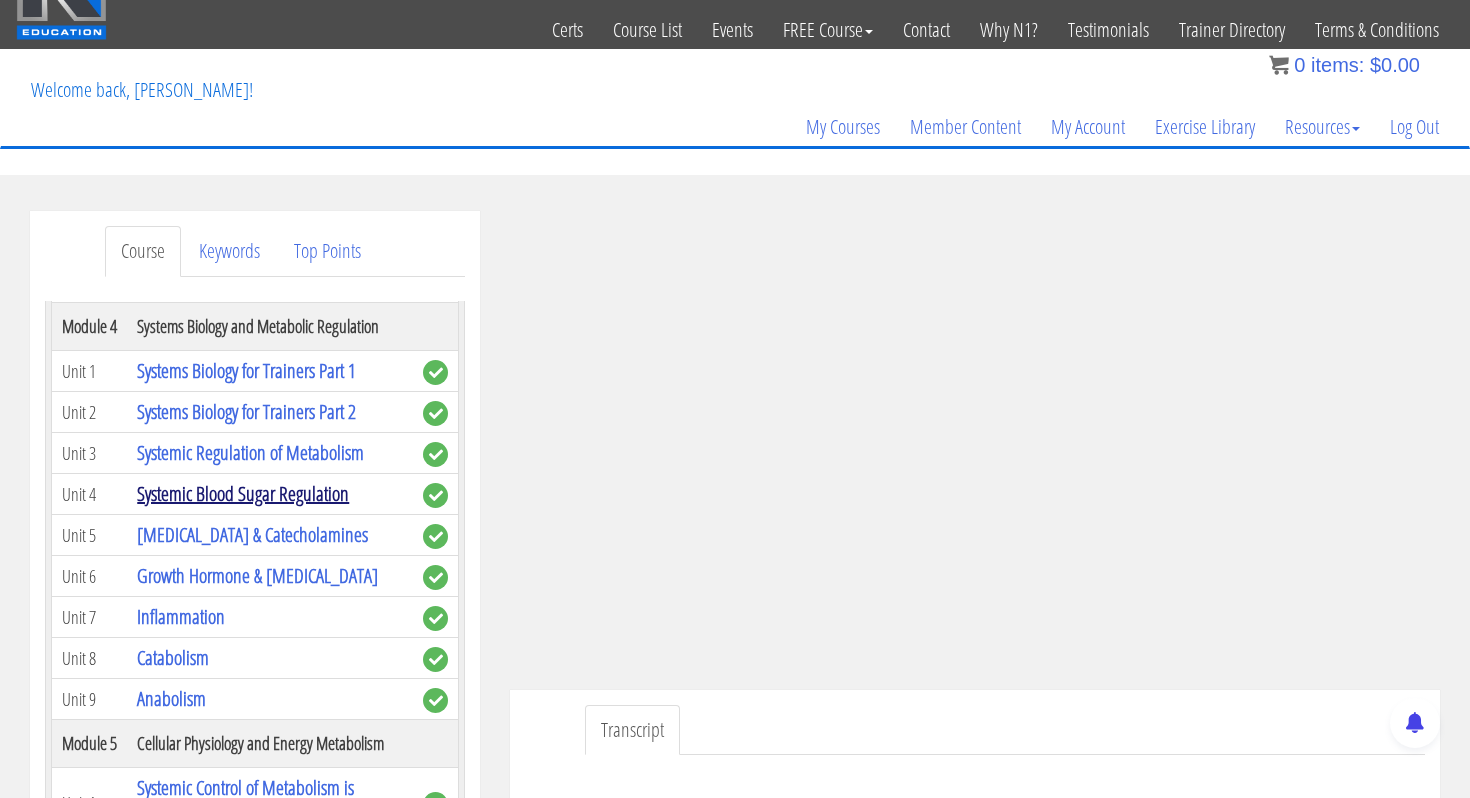 click on "Systemic Blood Sugar Regulation" at bounding box center (243, 493) 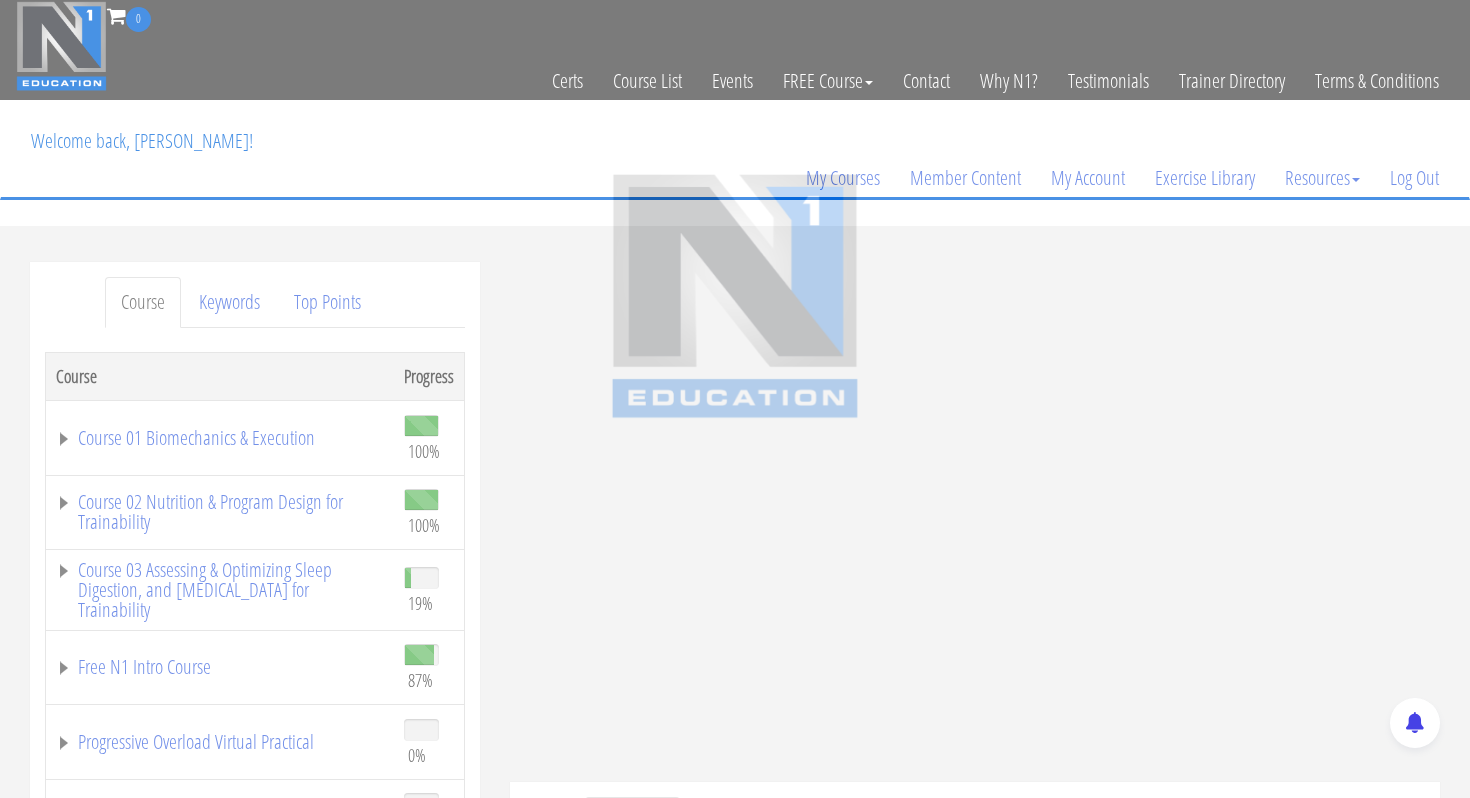 scroll, scrollTop: 0, scrollLeft: 0, axis: both 